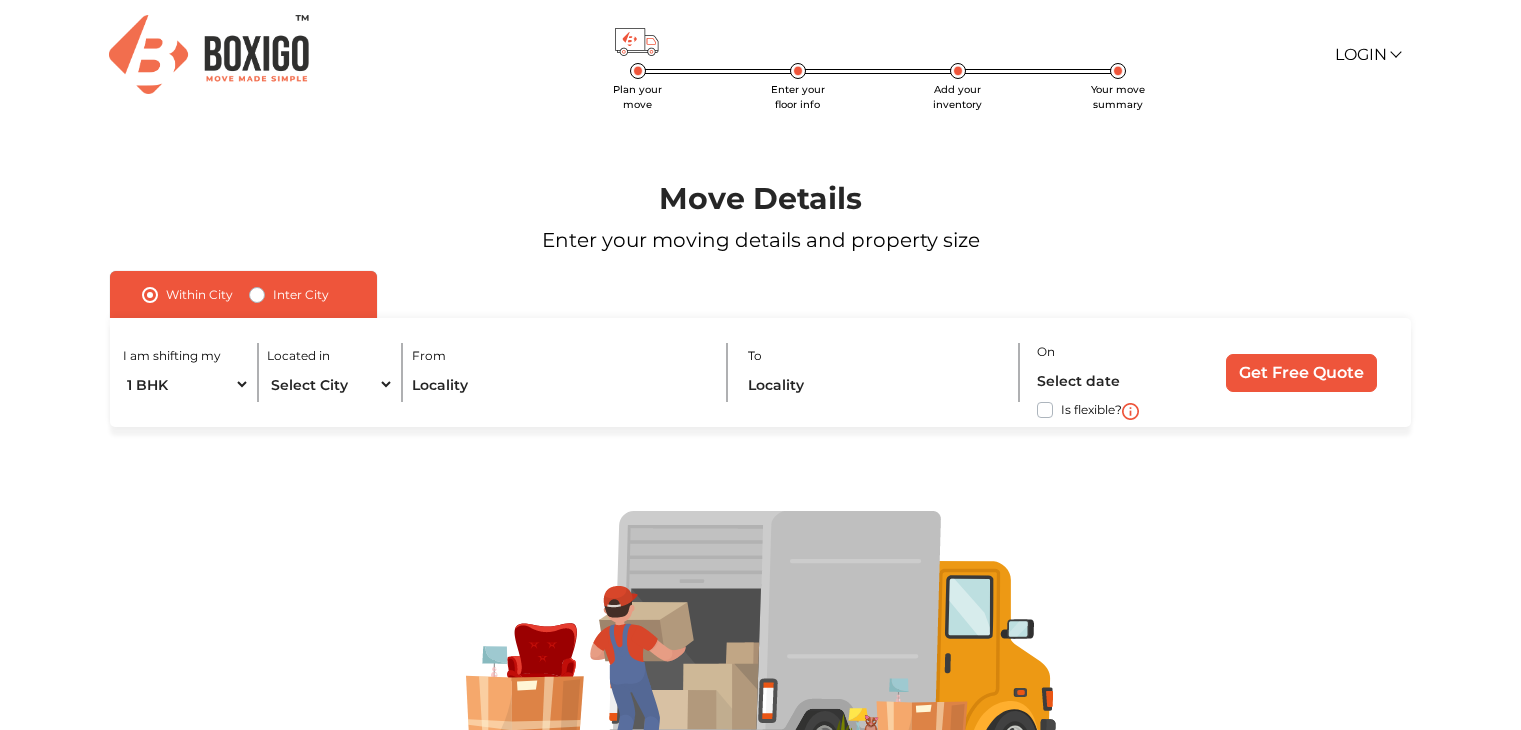scroll, scrollTop: 0, scrollLeft: 0, axis: both 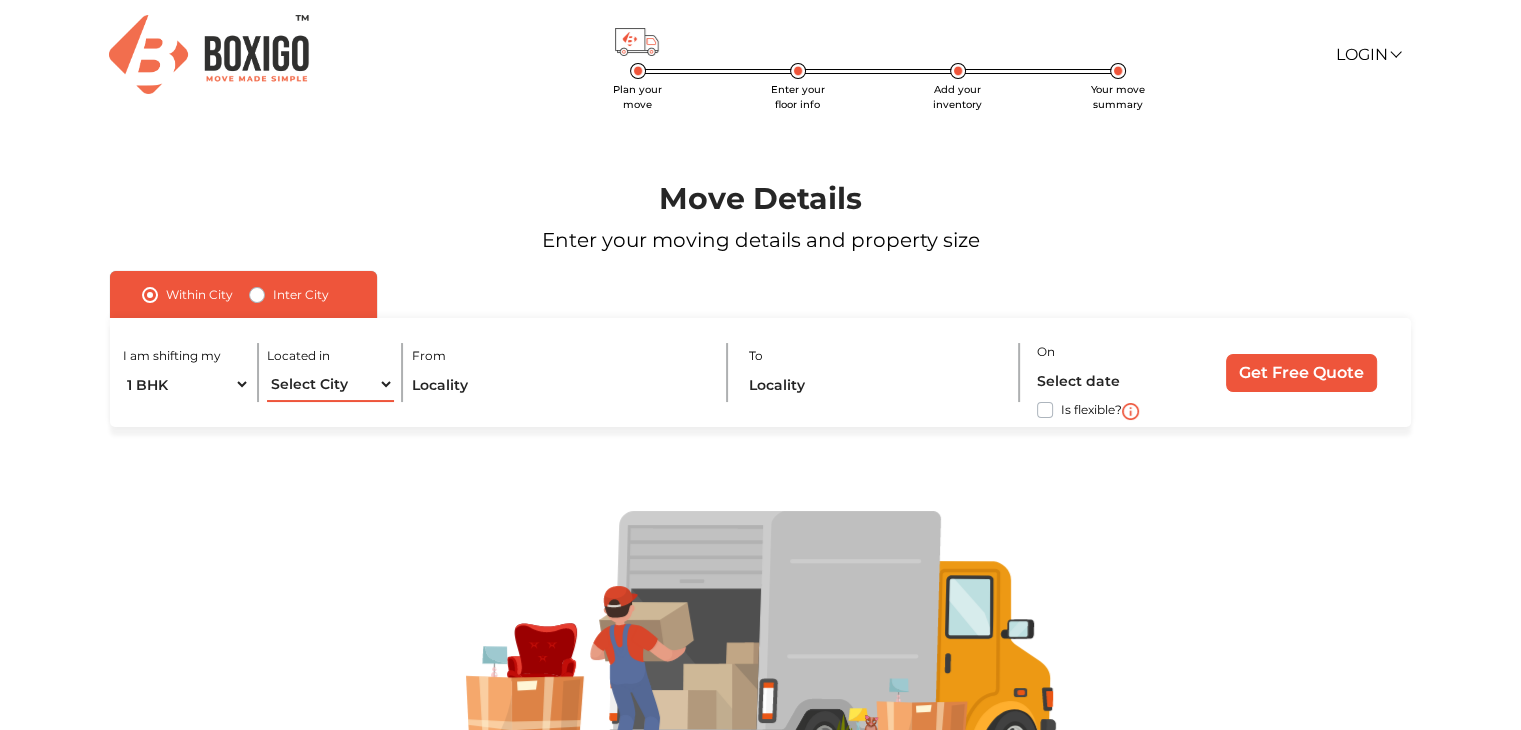 click on "Select City Agra Ahmedabad Bengaluru Chennai Coimbatore Delhi Hubli and Dharwad Hyderabad Kota Mumbai Pimpri & Chinchwad Sangli Miraj Kupwad Thane" at bounding box center [330, 384] 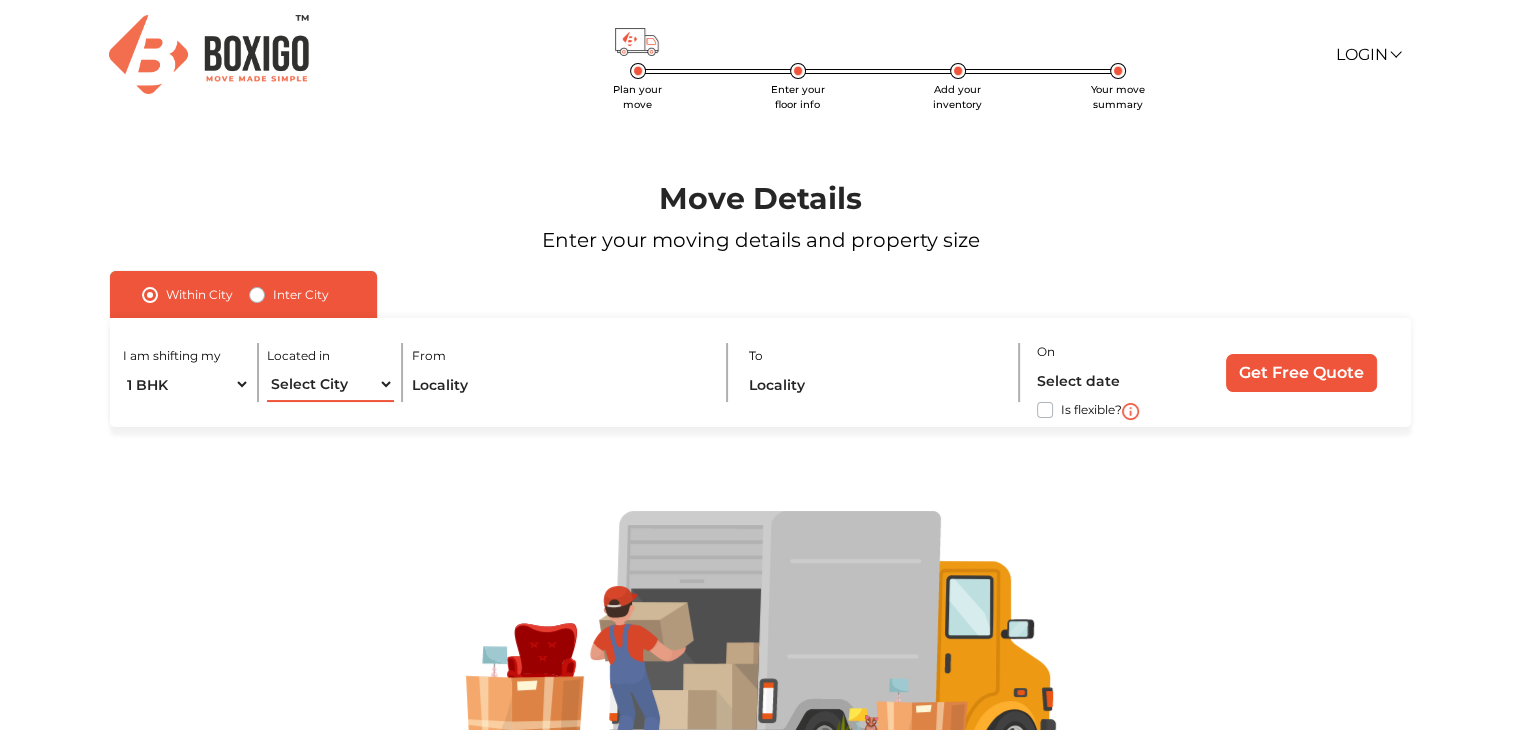 select on "Bengaluru" 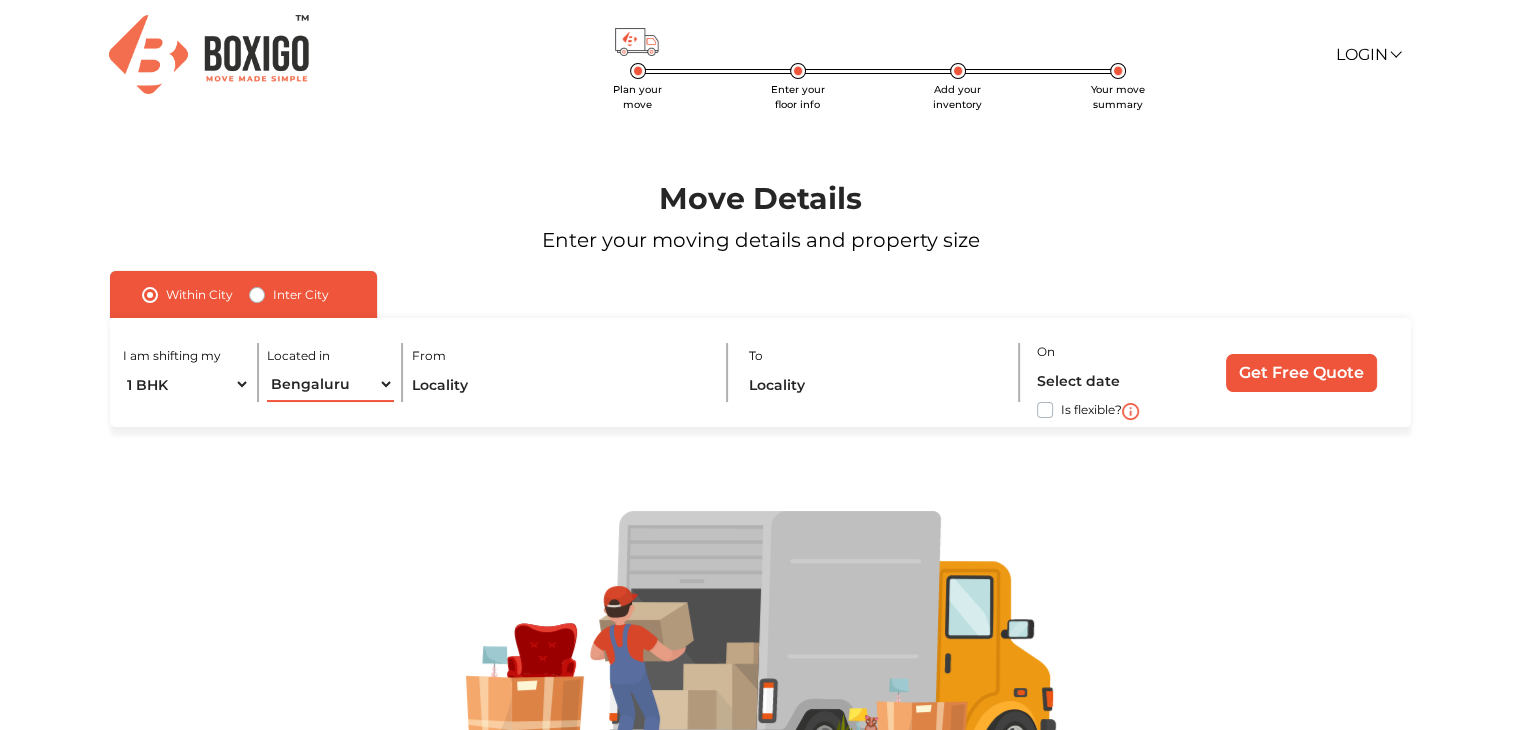 click on "Select City Agra Ahmedabad Bengaluru Chennai Coimbatore Delhi Hubli and Dharwad Hyderabad Kota Mumbai Pimpri & Chinchwad Sangli Miraj Kupwad Thane" at bounding box center (330, 384) 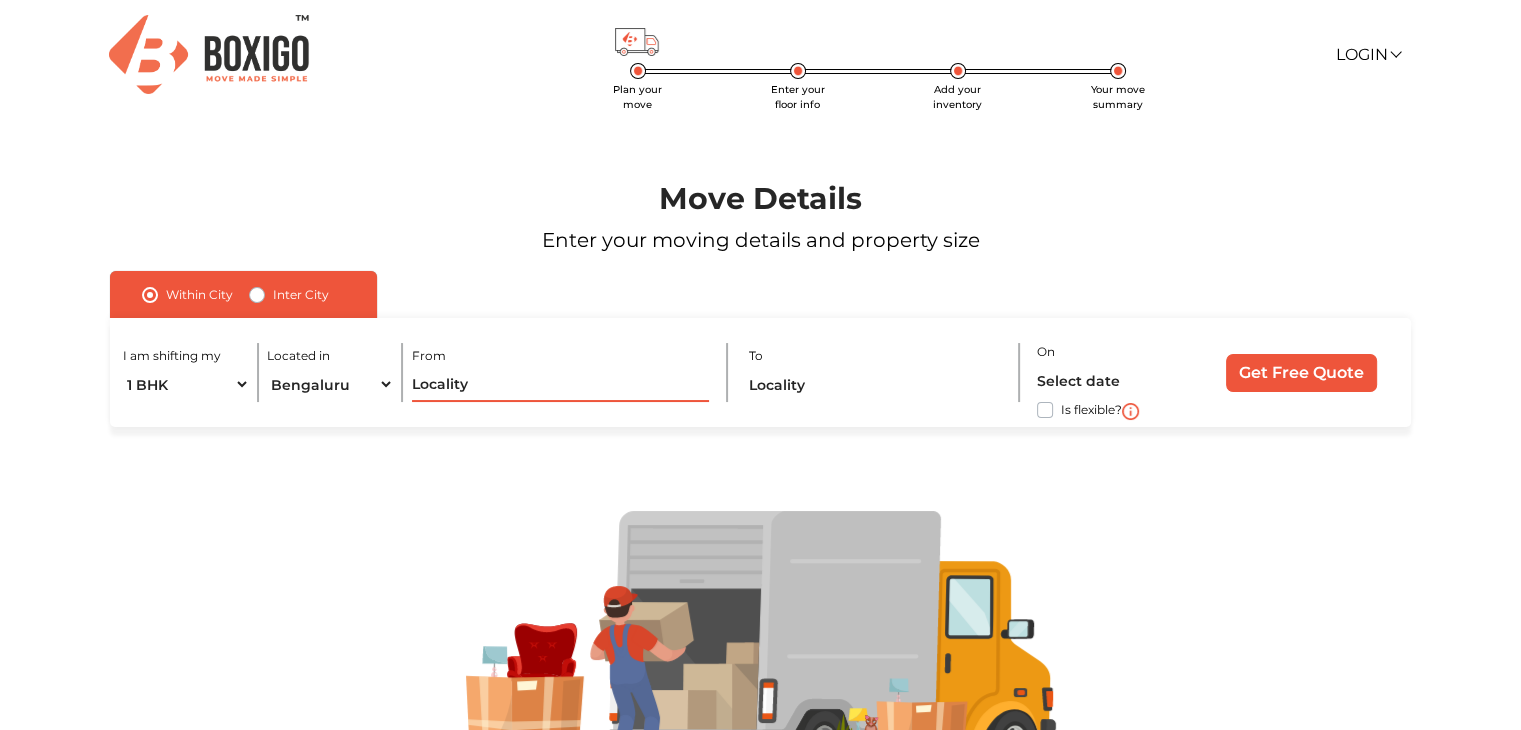 click at bounding box center [561, 384] 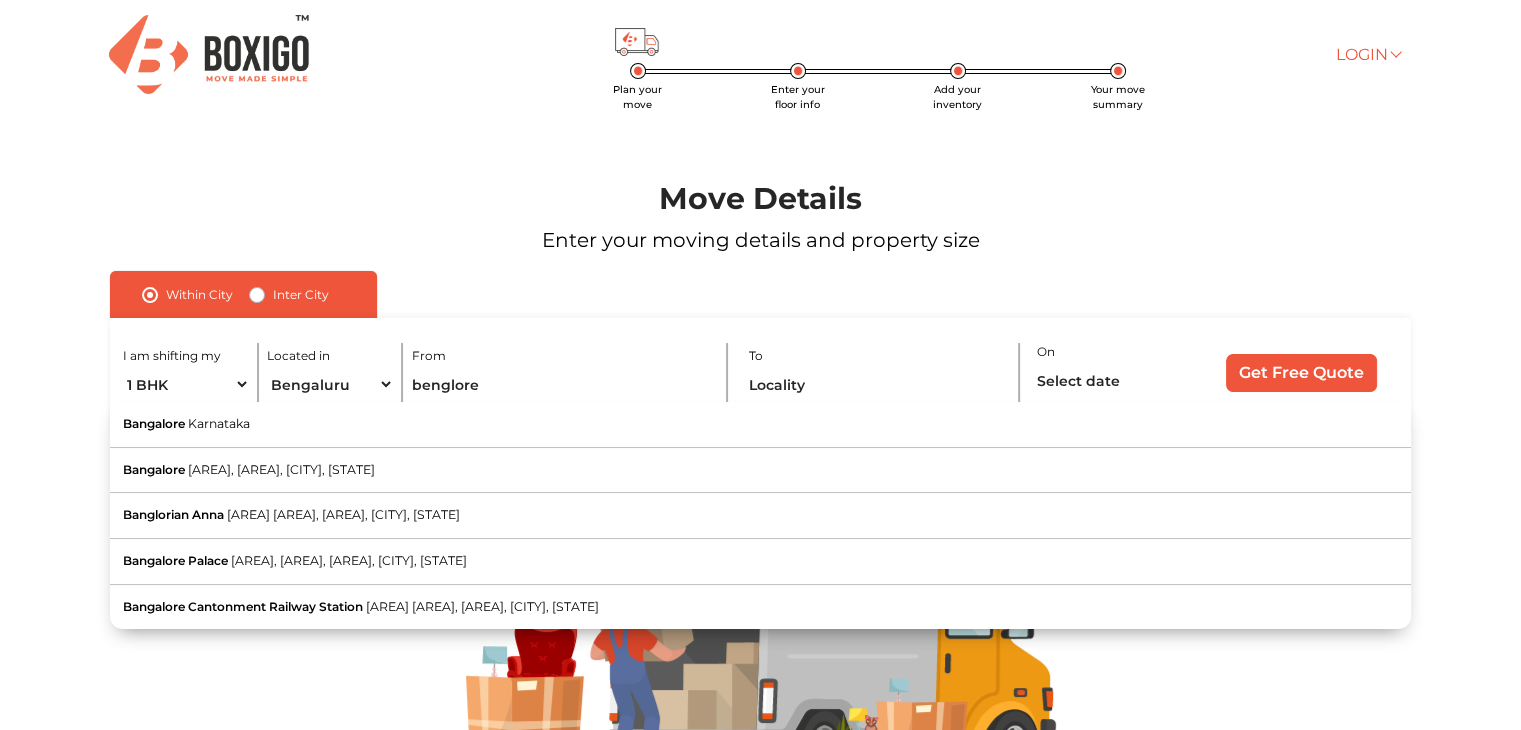 click on "Login" at bounding box center (1367, 54) 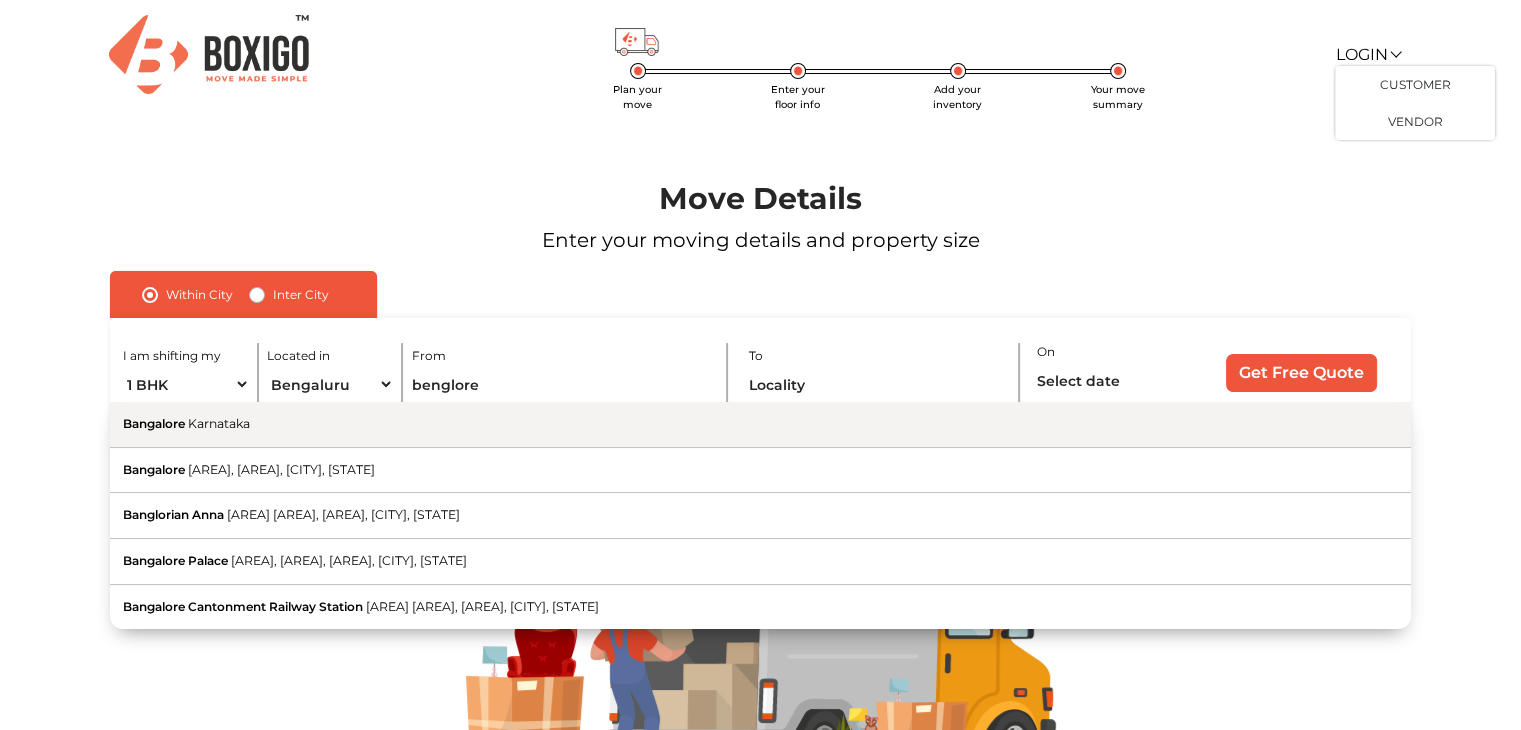 click on "Bangalore Karnataka" at bounding box center [760, 425] 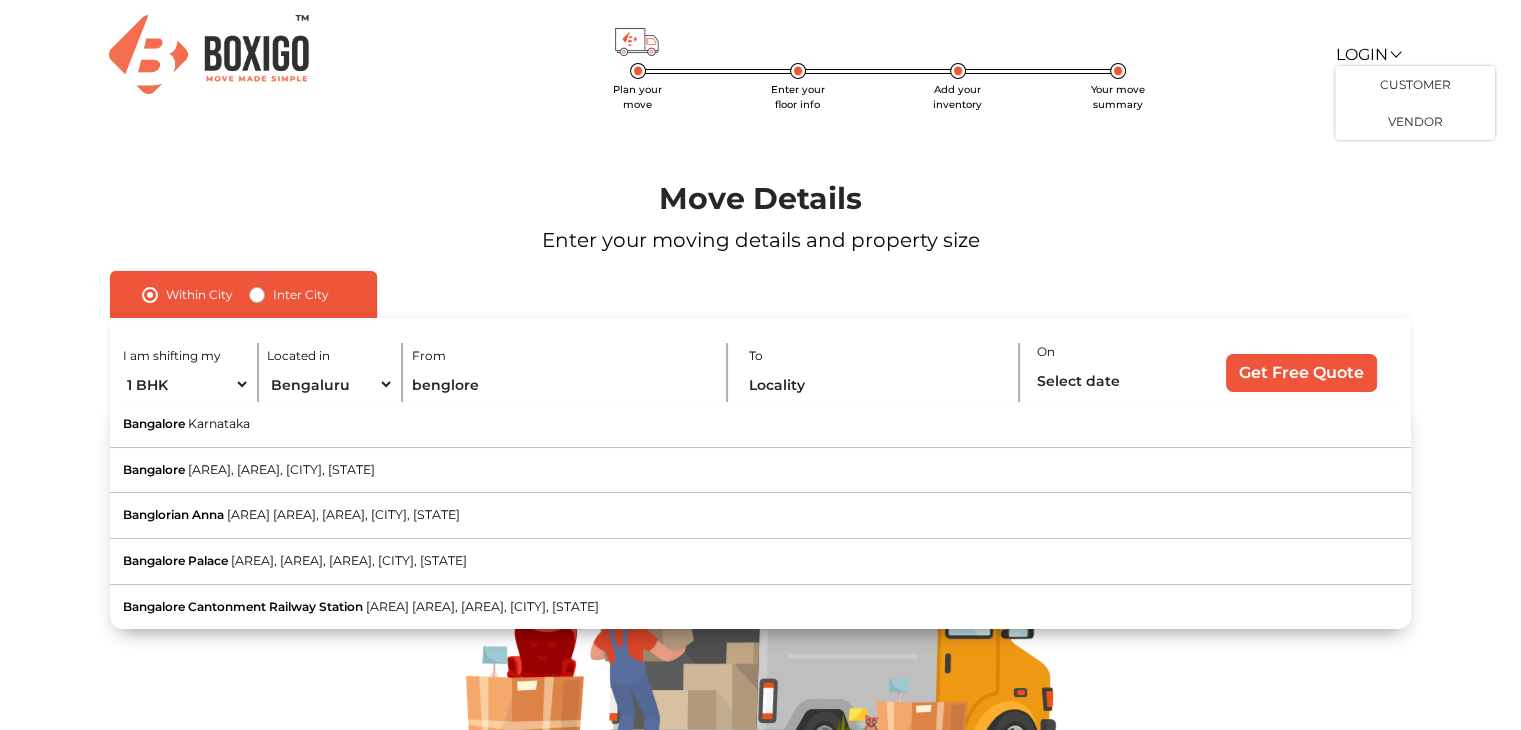 type on "Bangalore, Karnataka" 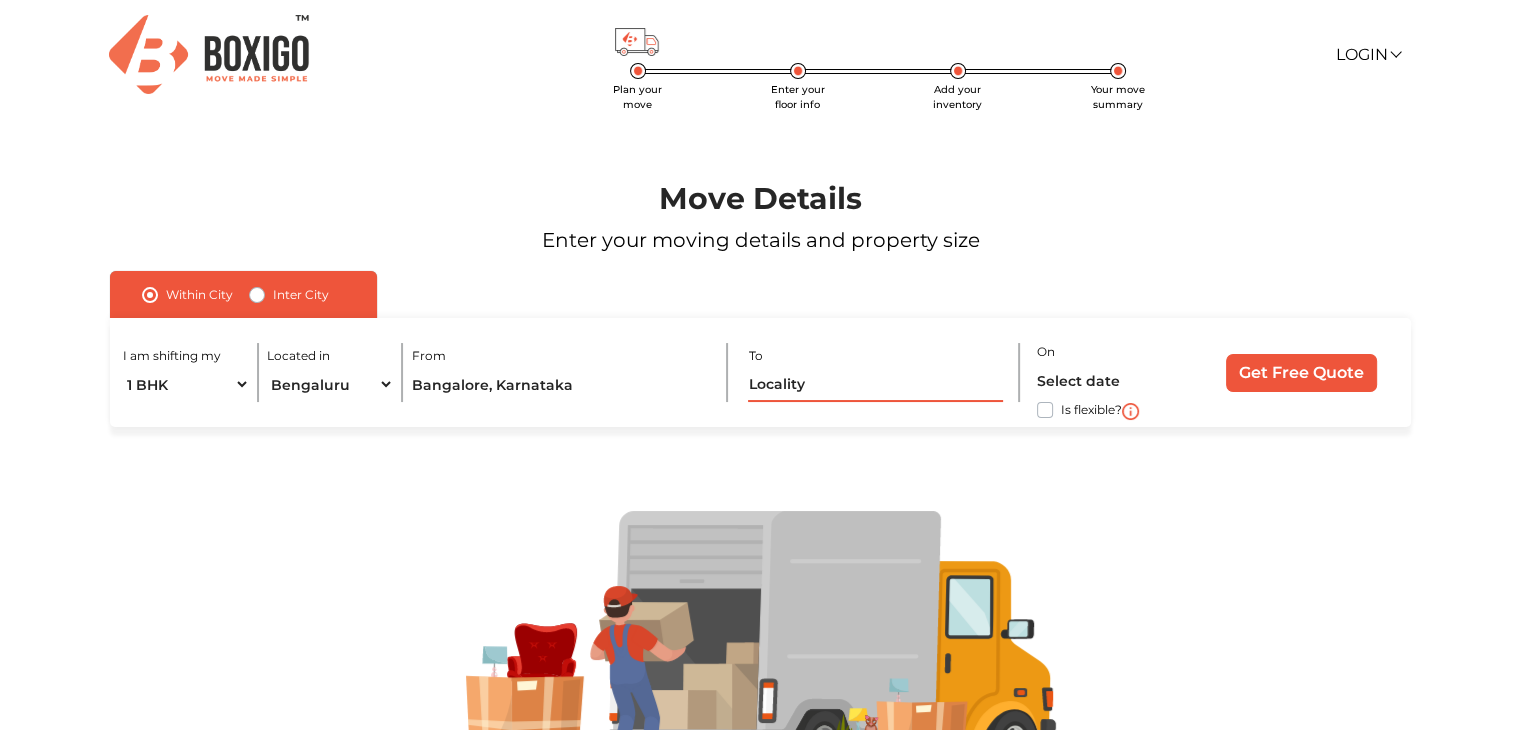 click at bounding box center (875, 384) 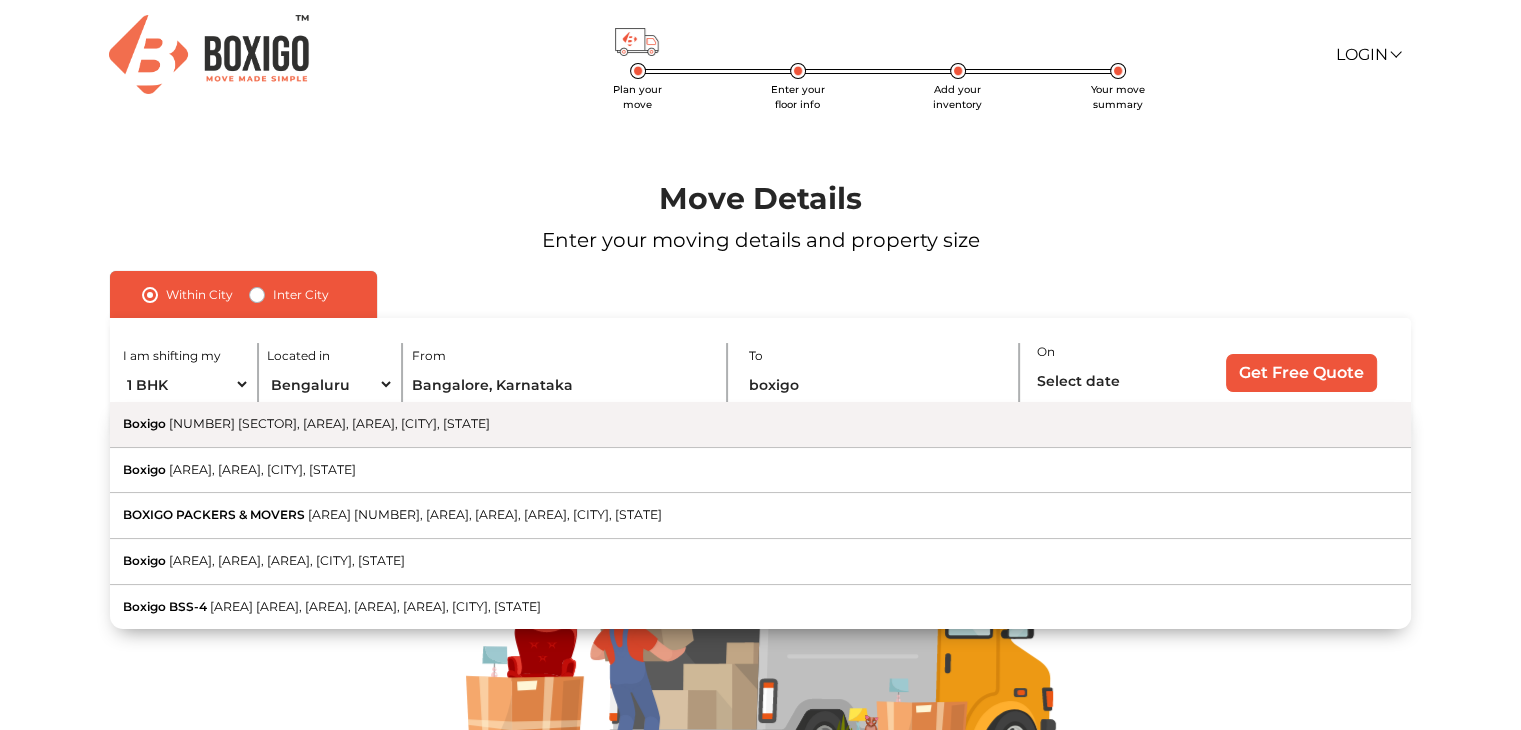 click on "Boxigo 7th Sector, HSR Layout, Bommanahalli, Bengaluru, Karnataka" at bounding box center [760, 425] 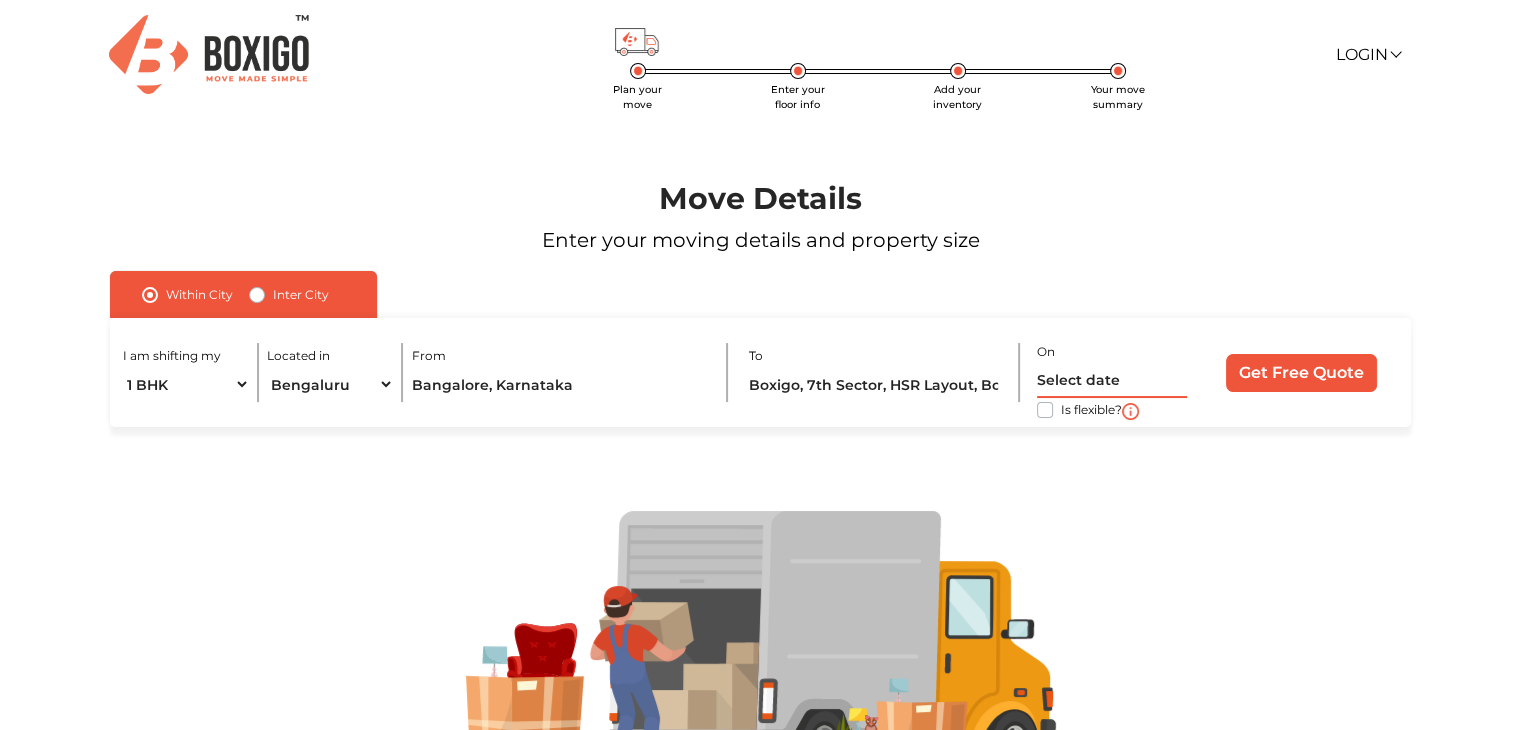 click at bounding box center [1112, 380] 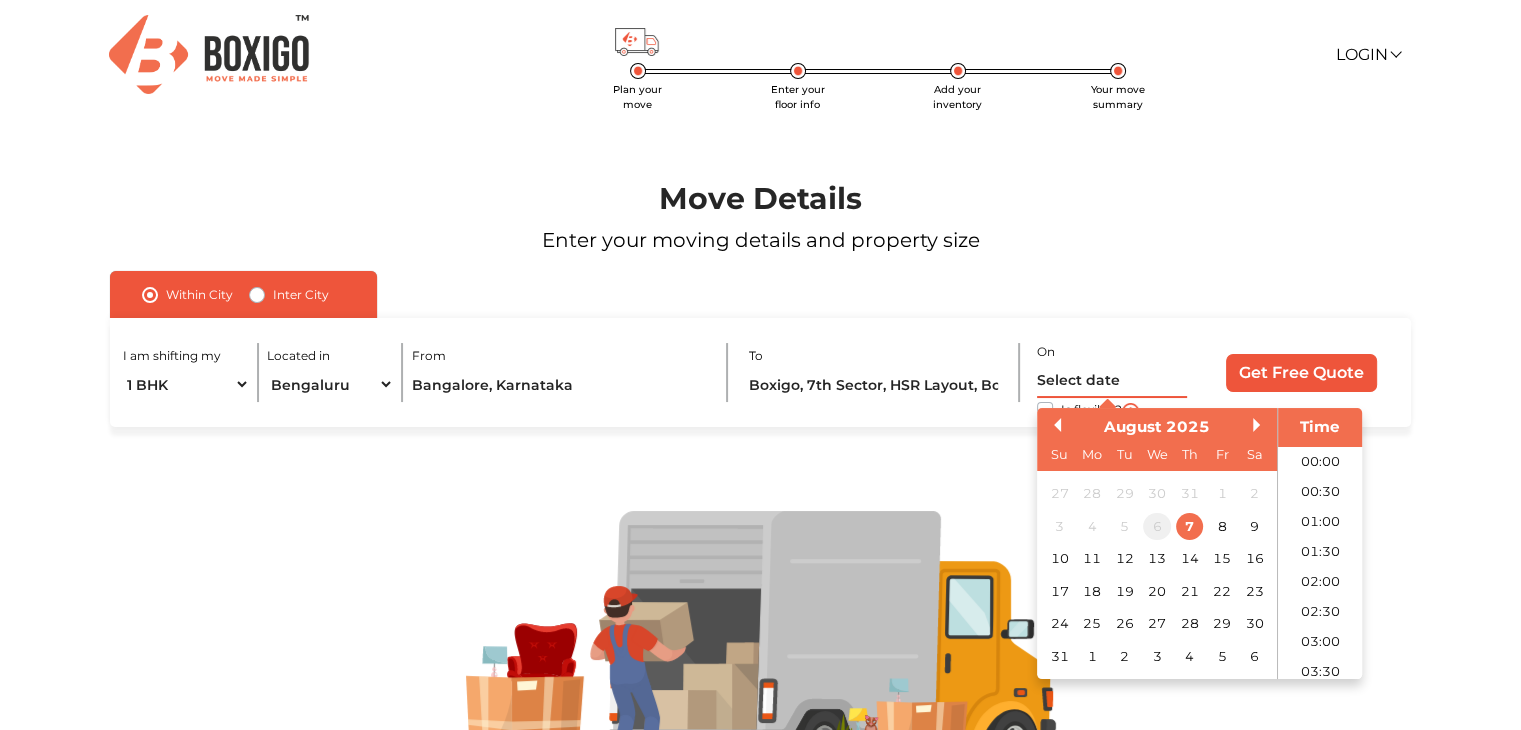 scroll, scrollTop: 588, scrollLeft: 0, axis: vertical 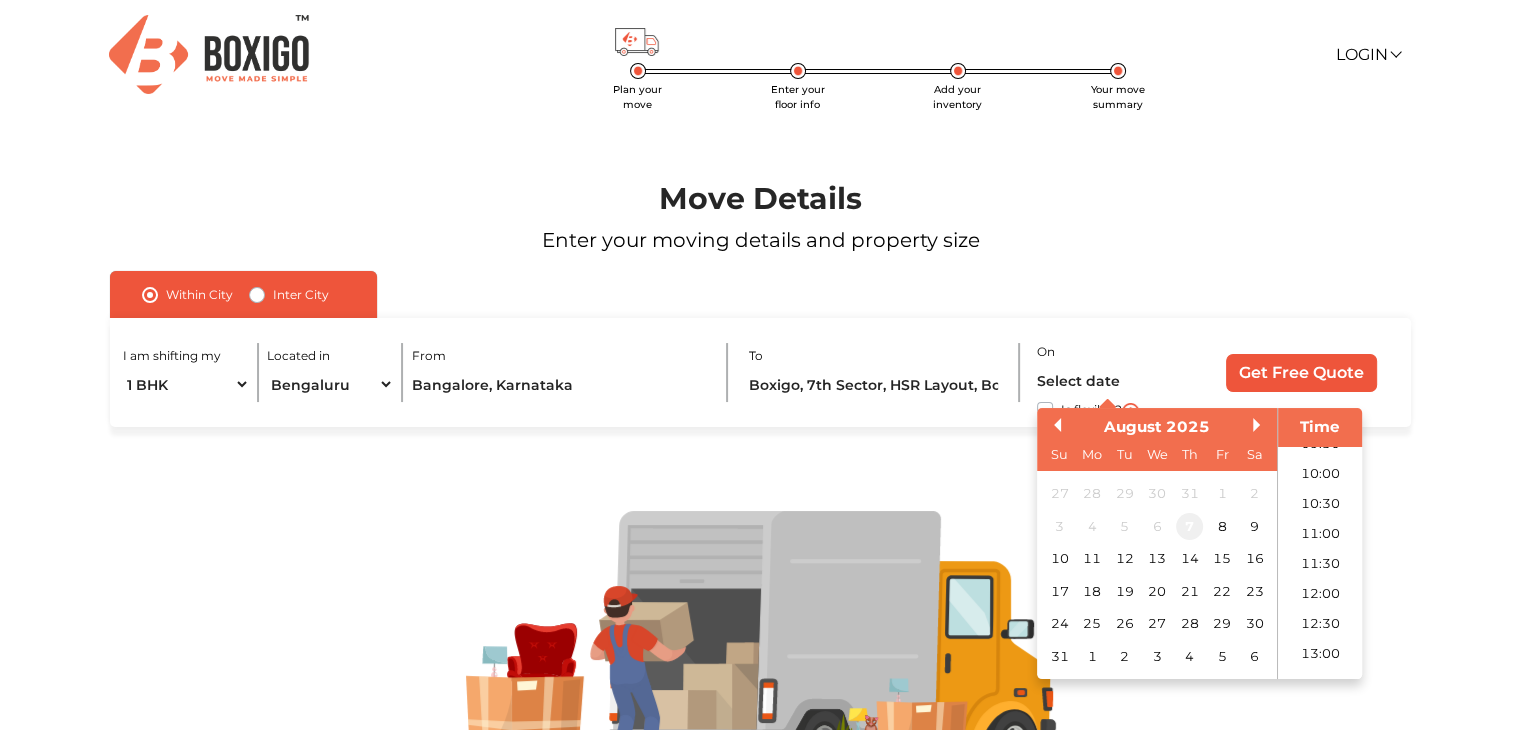 click on "7" at bounding box center [1189, 526] 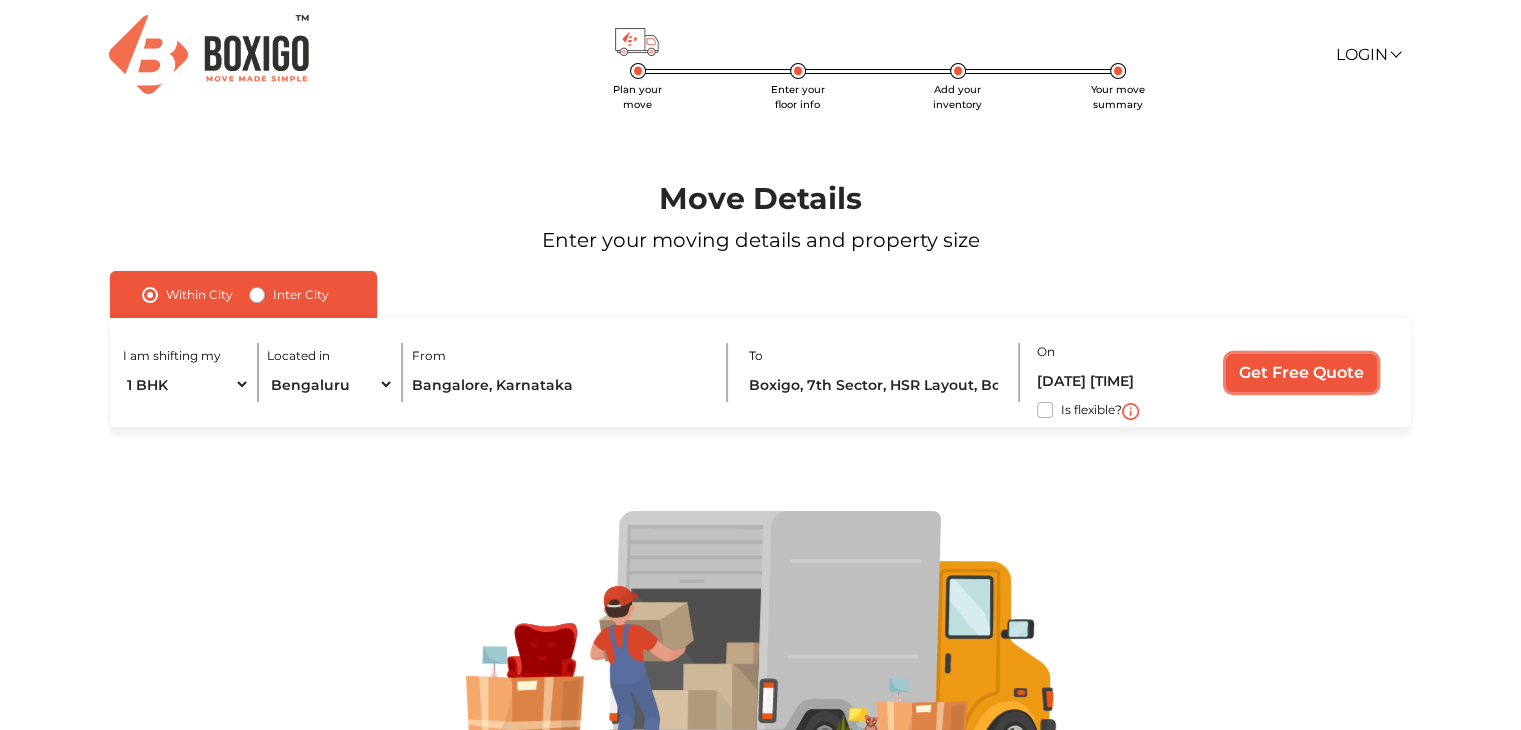 click on "Get Free Quote" at bounding box center [1301, 373] 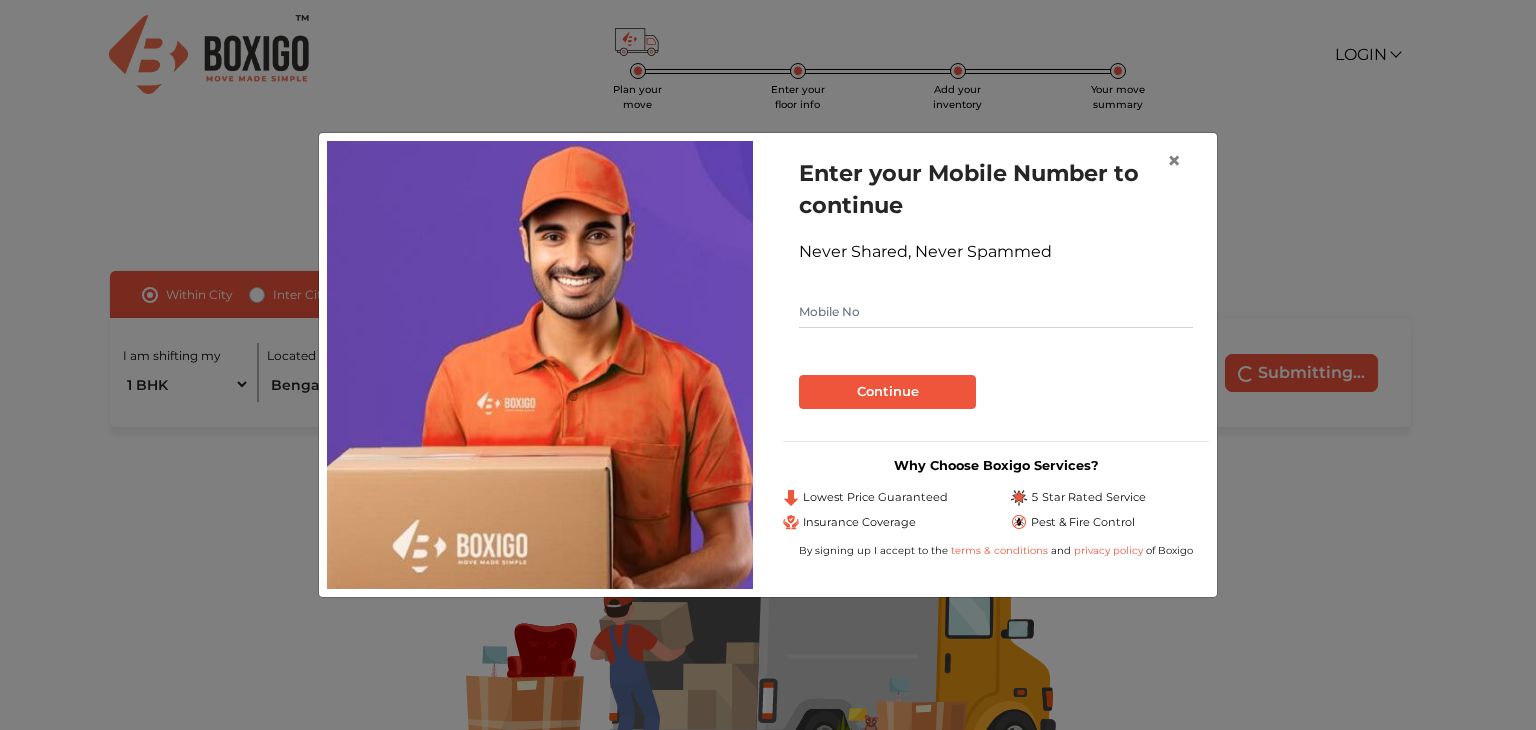 drag, startPoint x: 869, startPoint y: 317, endPoint x: 727, endPoint y: 272, distance: 148.95973 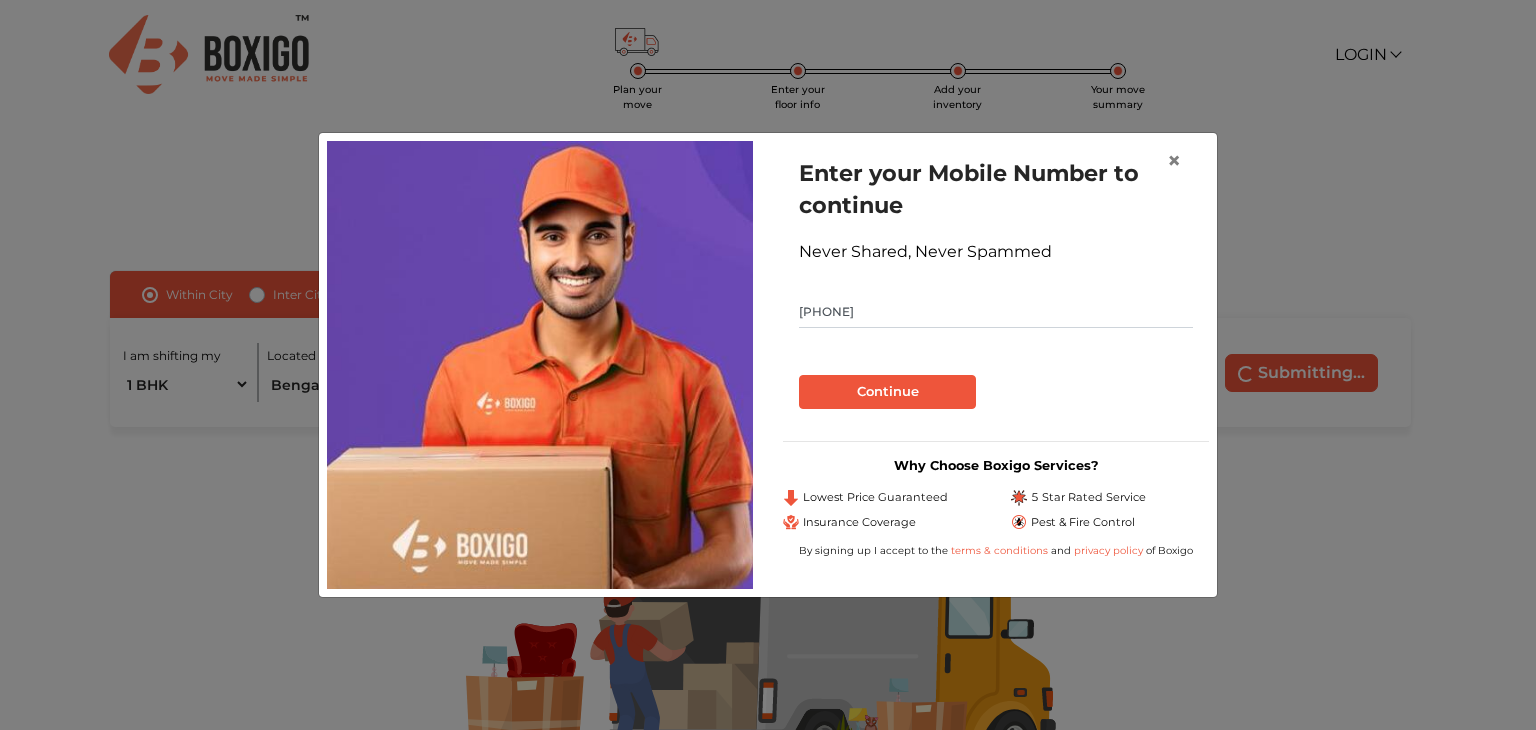 type on "9988776655" 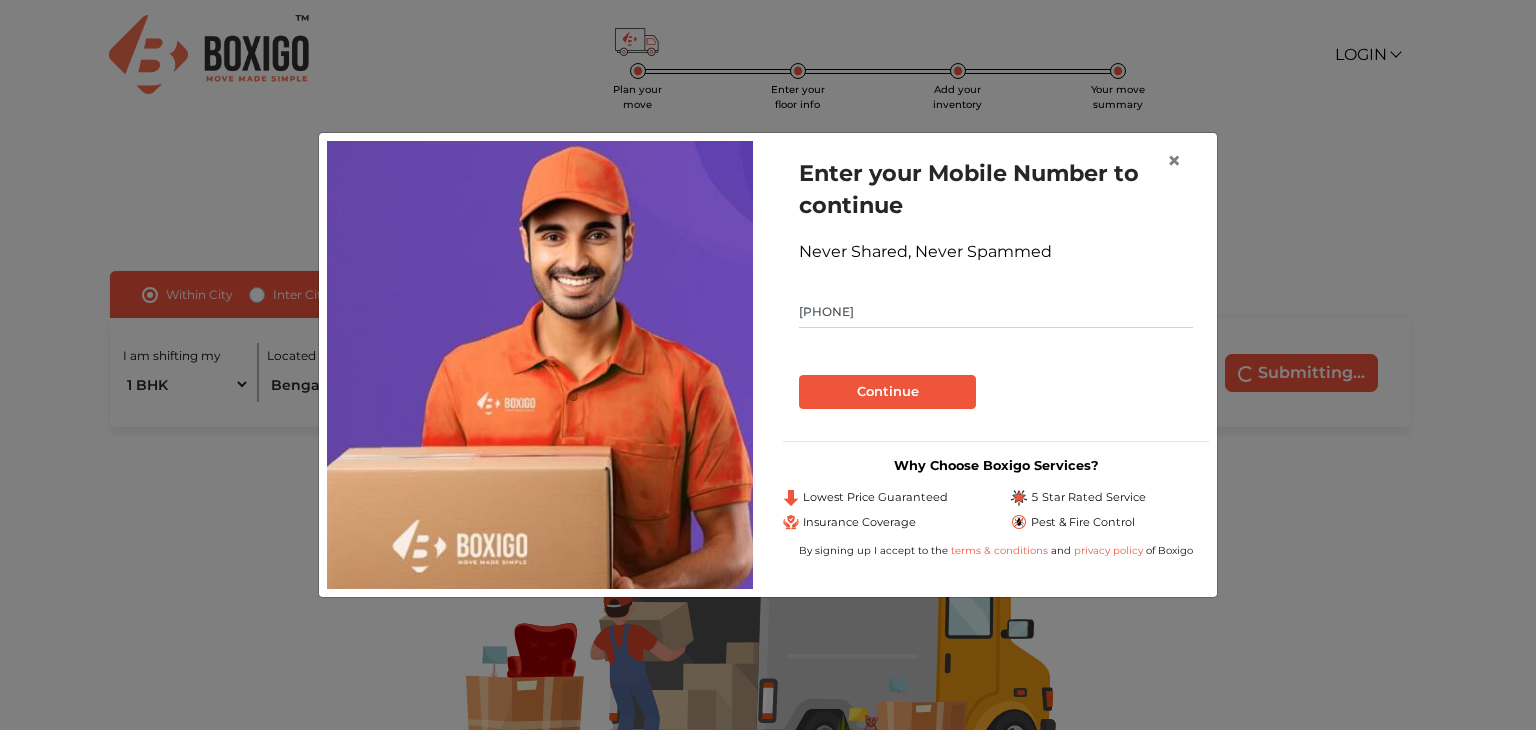 click on "Continue" at bounding box center [887, 392] 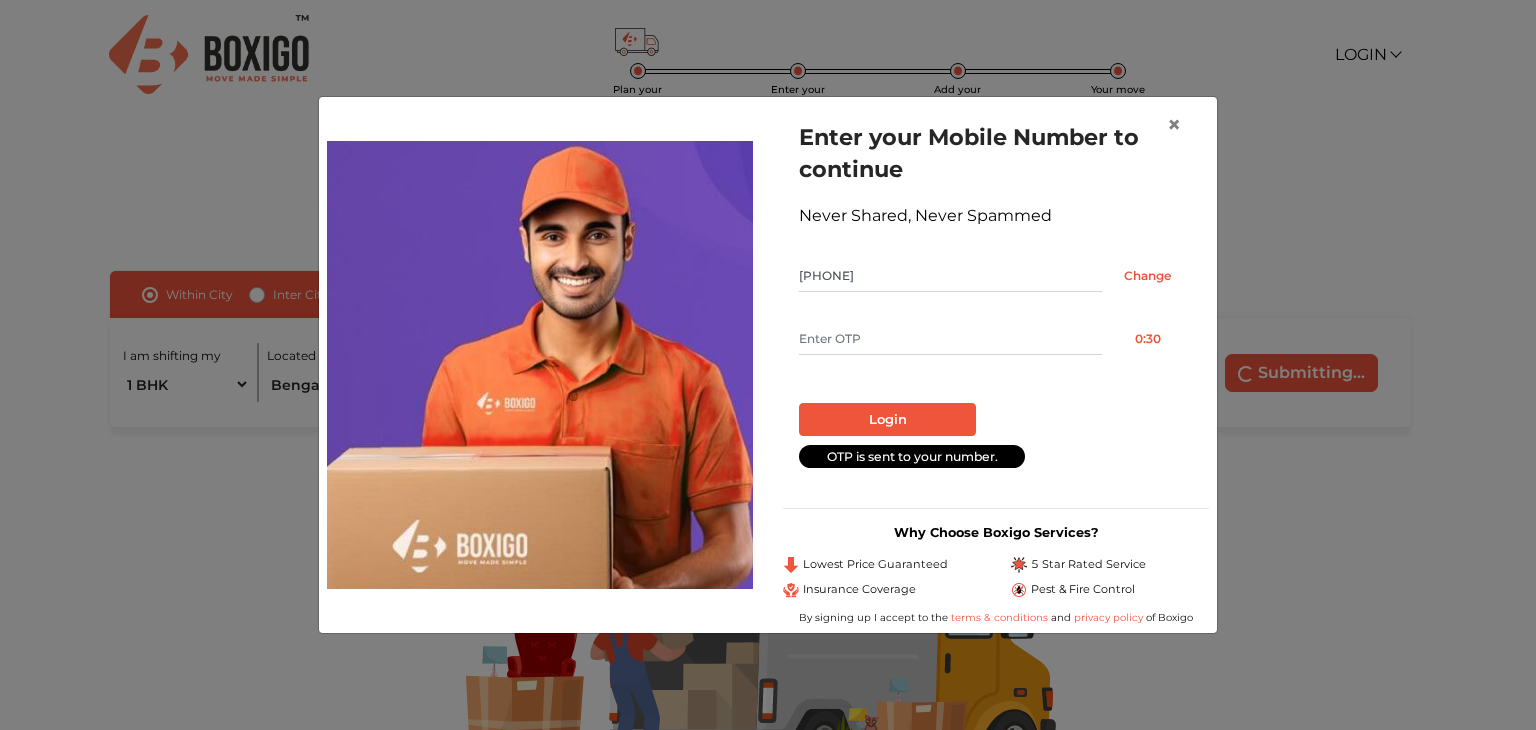 click at bounding box center (950, 339) 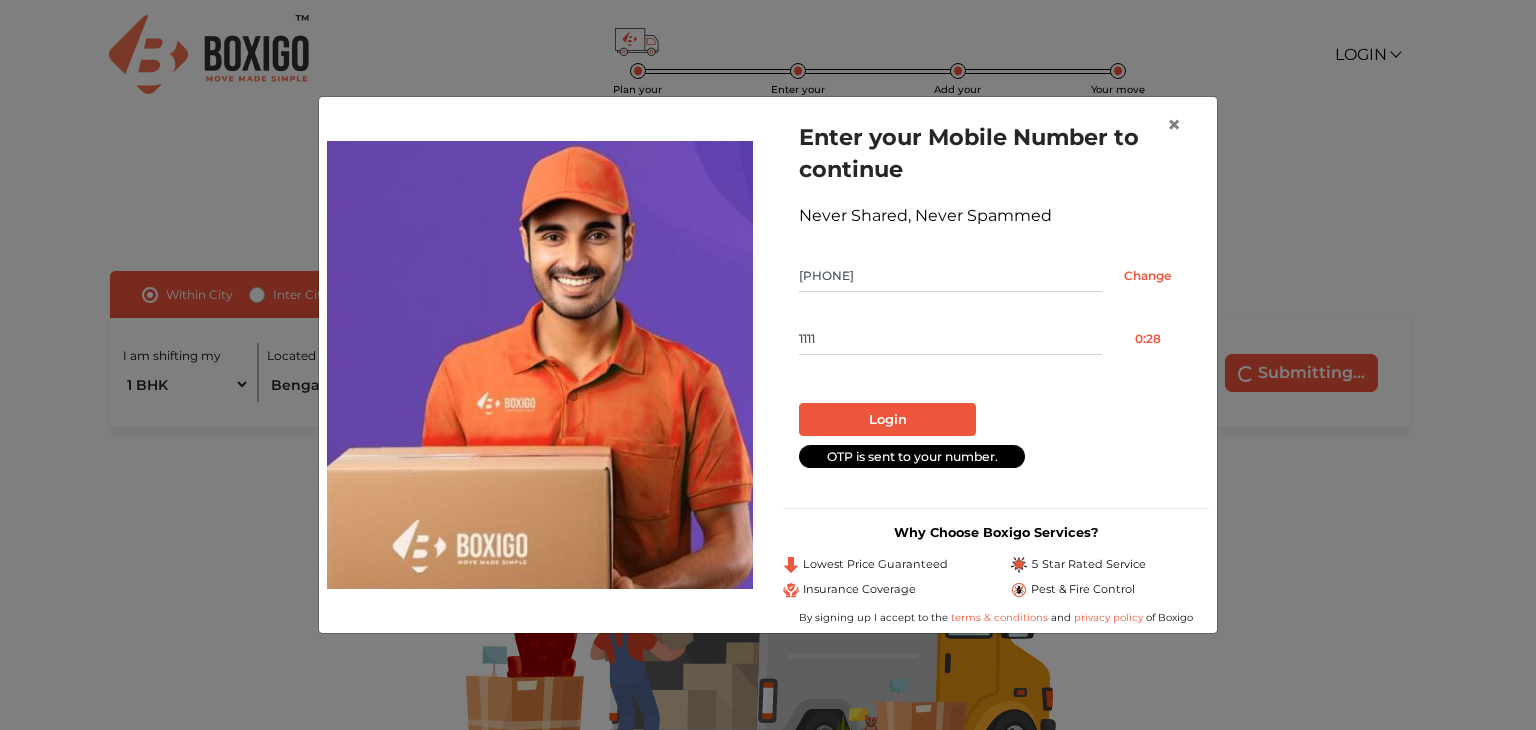 type on "1111" 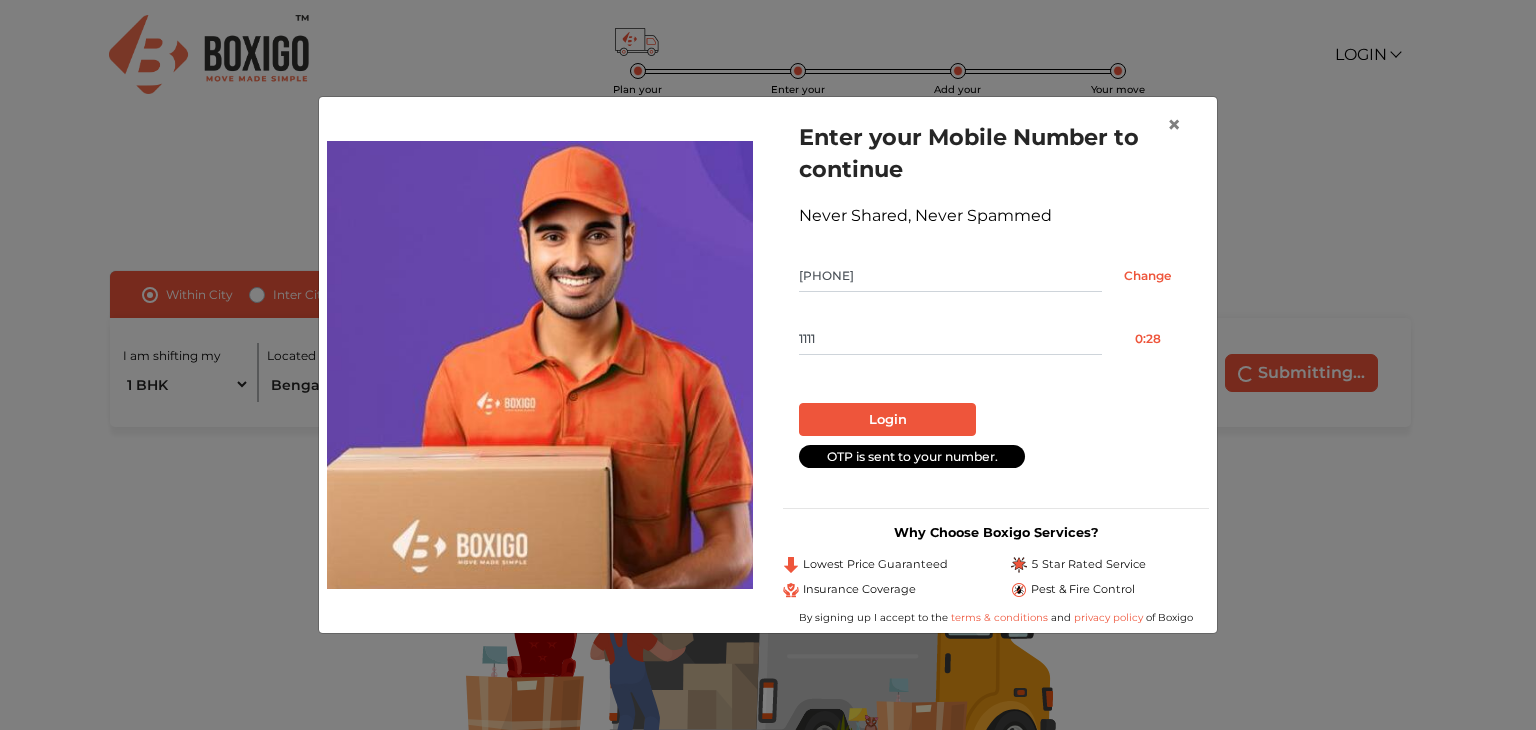 click on "Login" at bounding box center [887, 420] 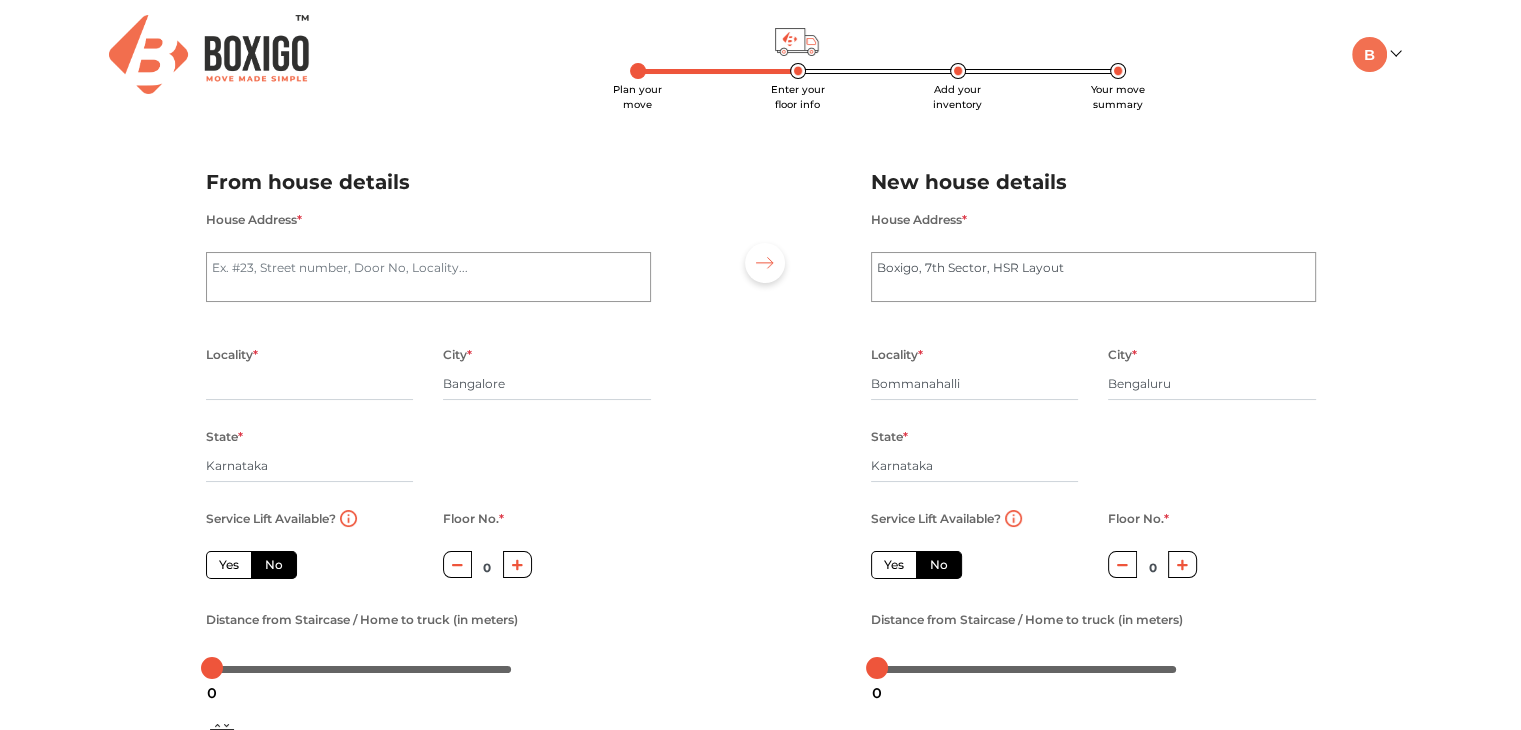click on "My Moves My Profile Make Estimate LOGOUT" at bounding box center (1306, 54) 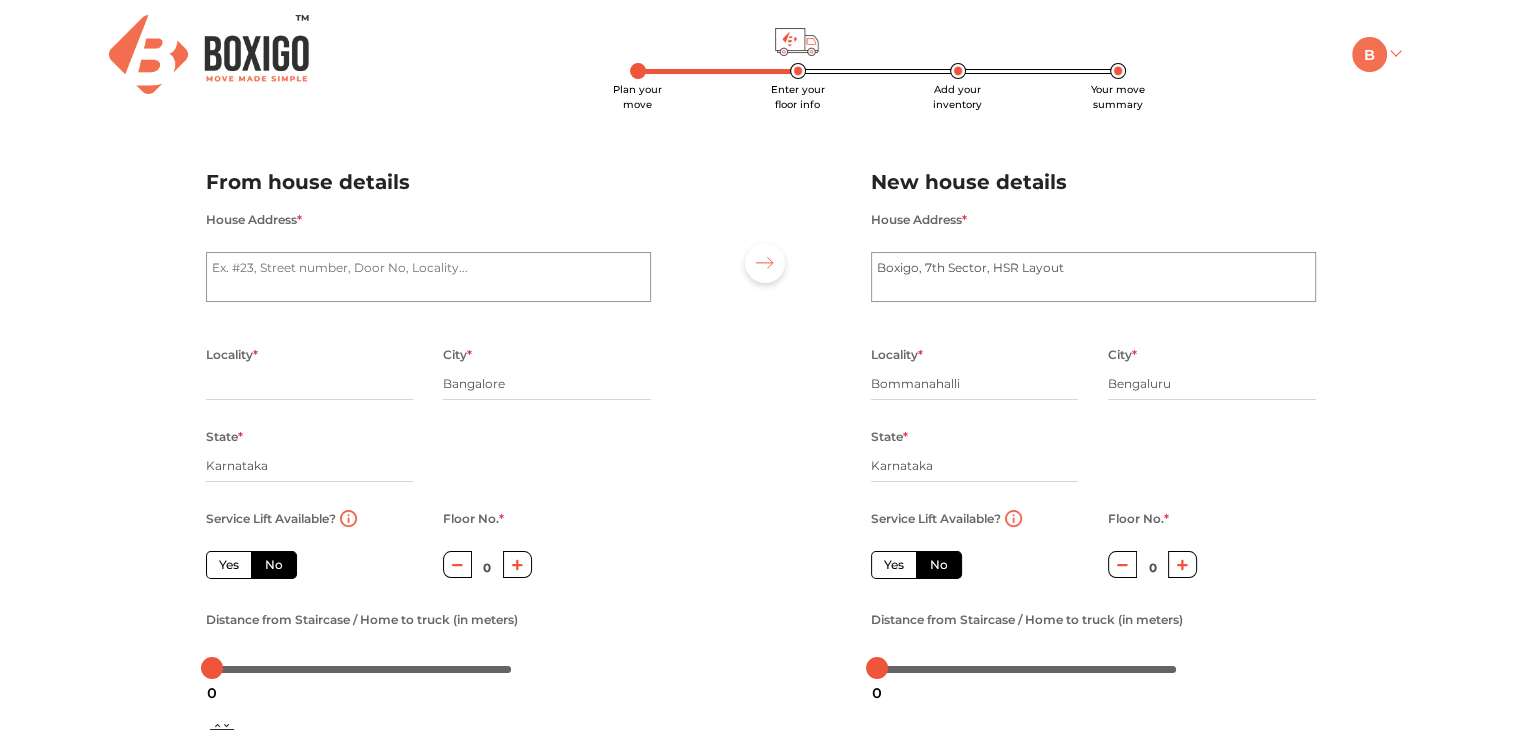 click at bounding box center [1369, 54] 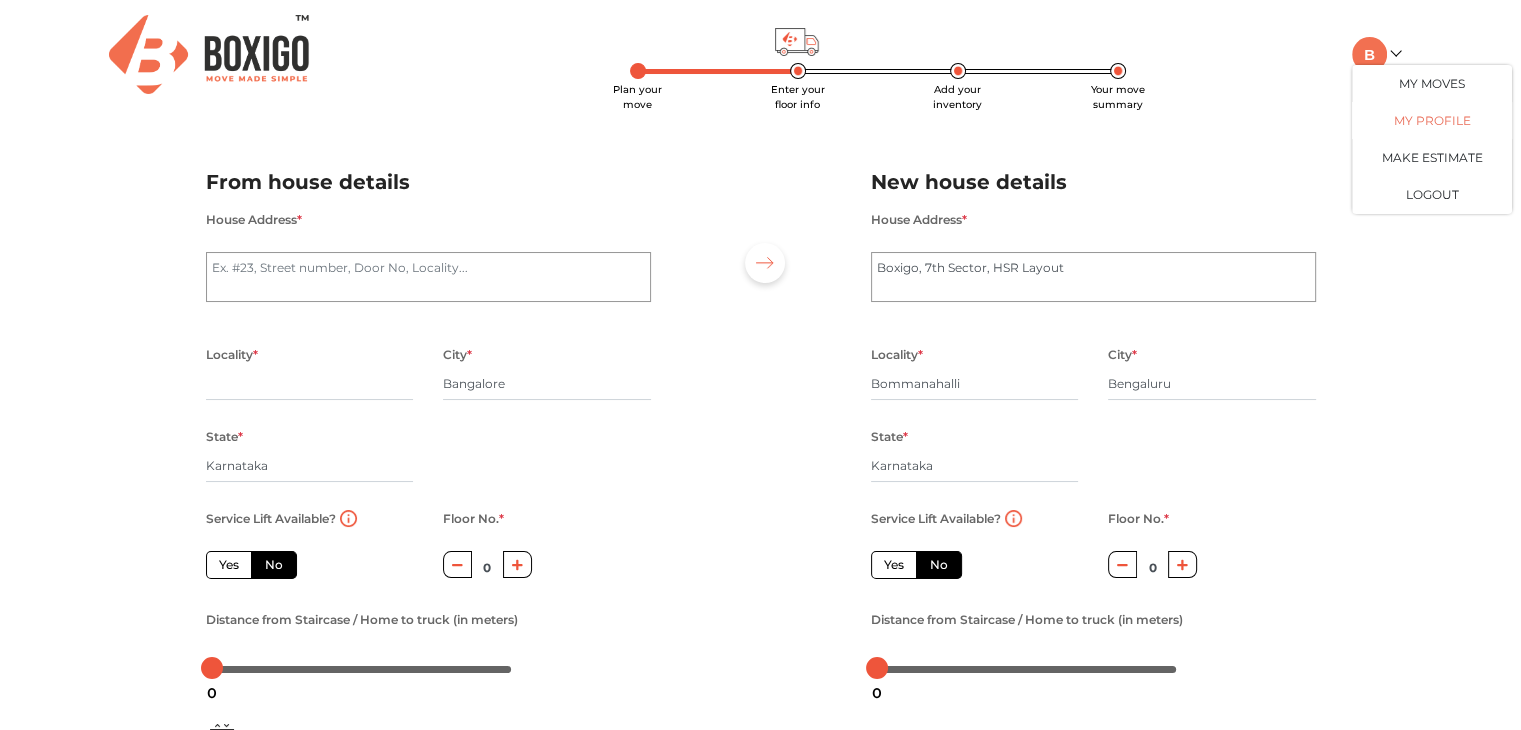 click on "My Profile" at bounding box center [1432, 120] 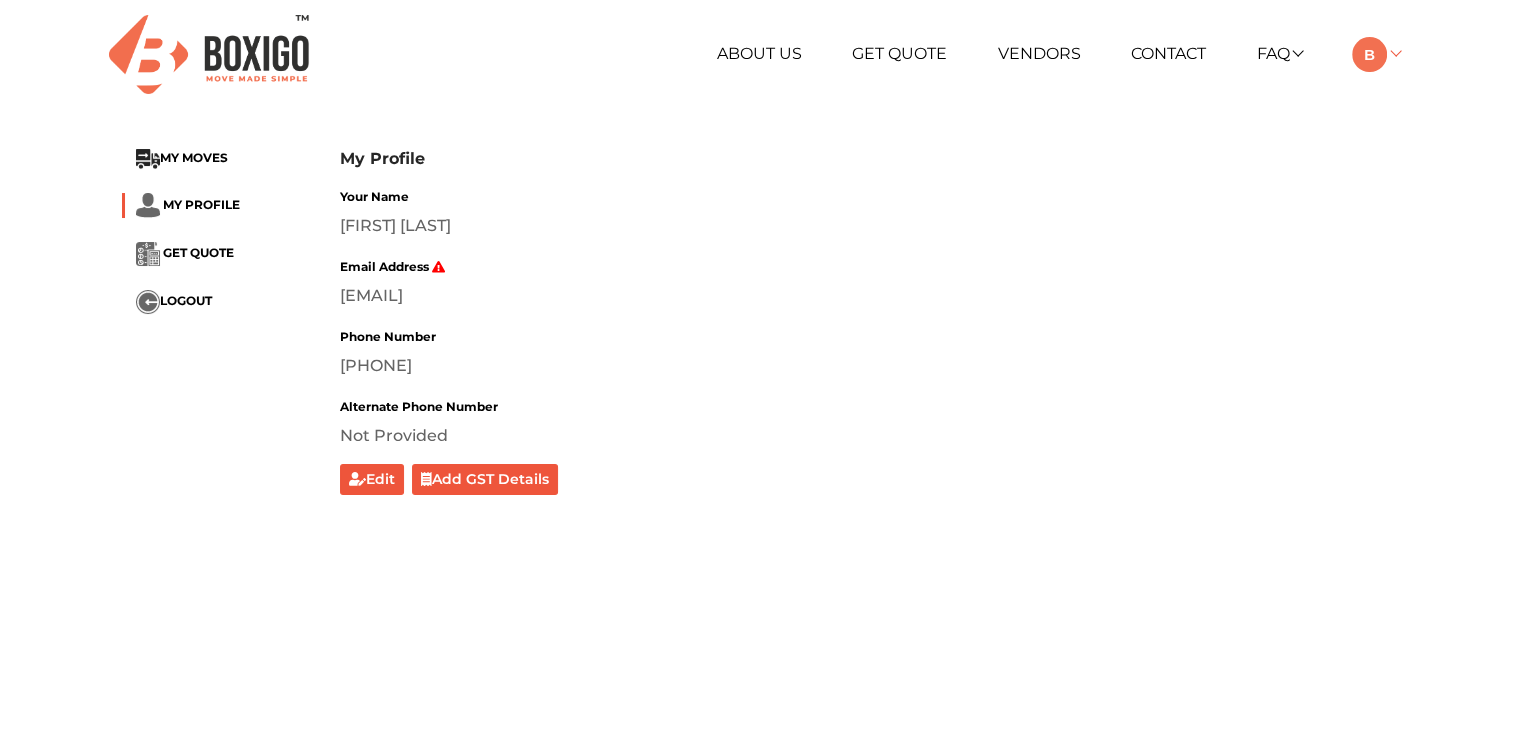 click at bounding box center (1369, 54) 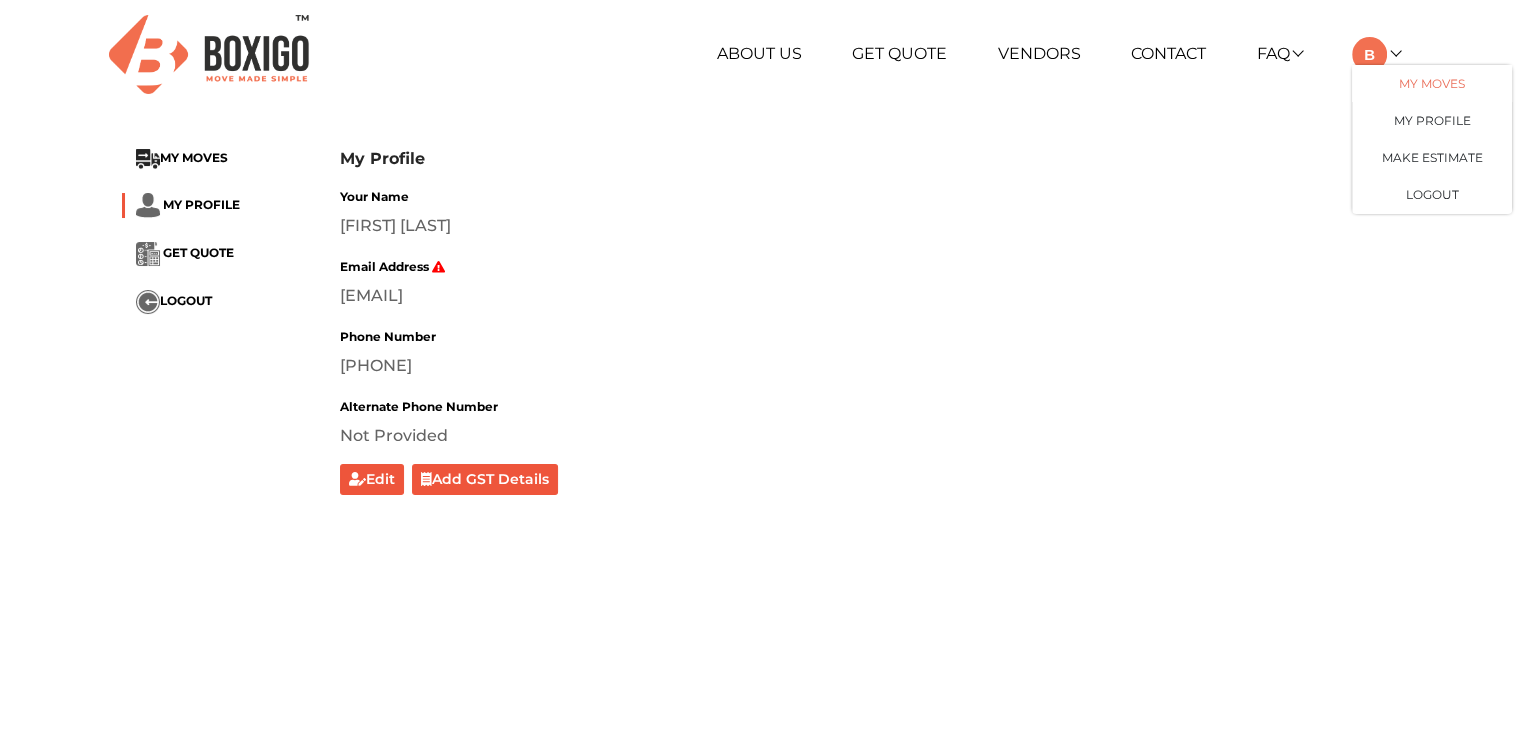 click on "My Moves" at bounding box center [1432, 83] 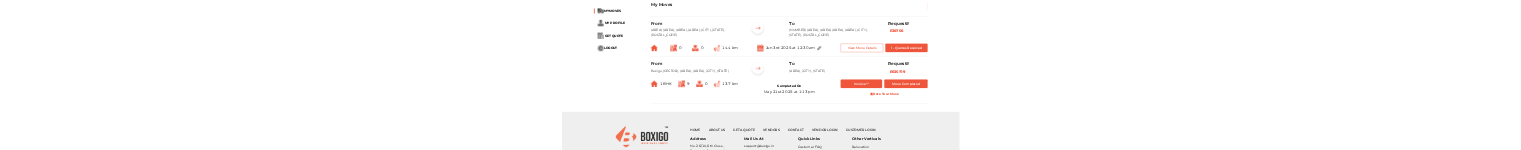 scroll, scrollTop: 1200, scrollLeft: 0, axis: vertical 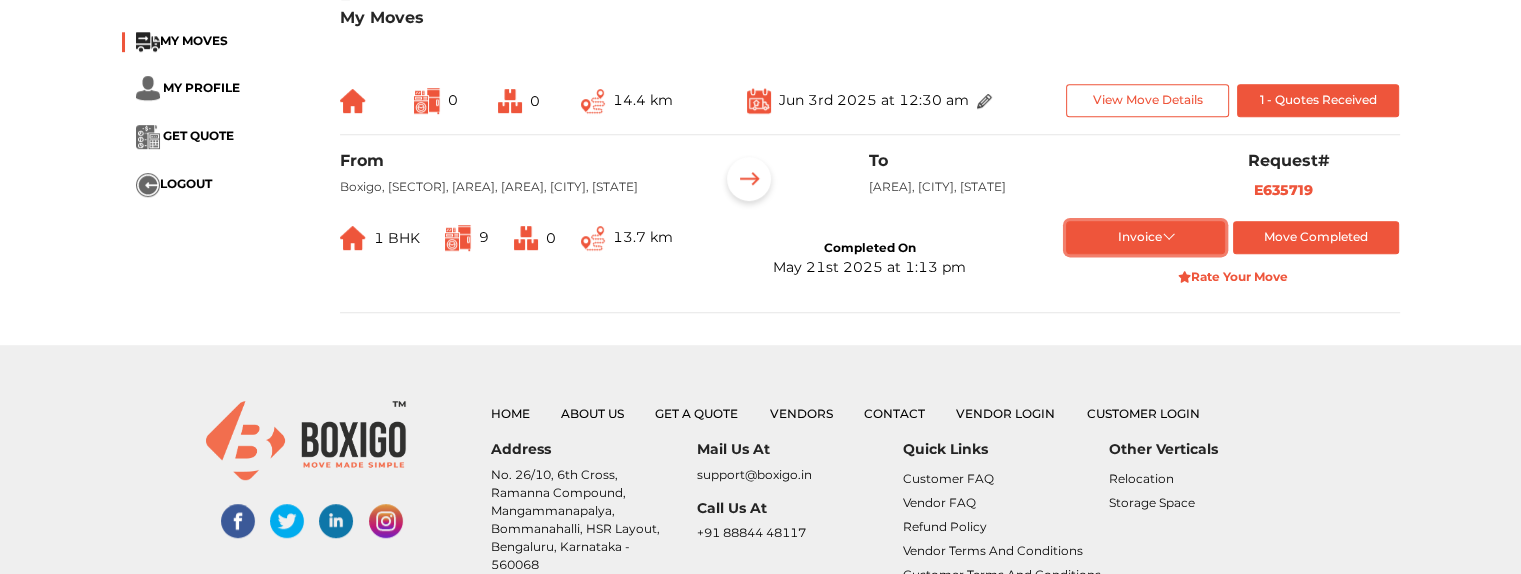 click on "Invoice" at bounding box center [1145, 237] 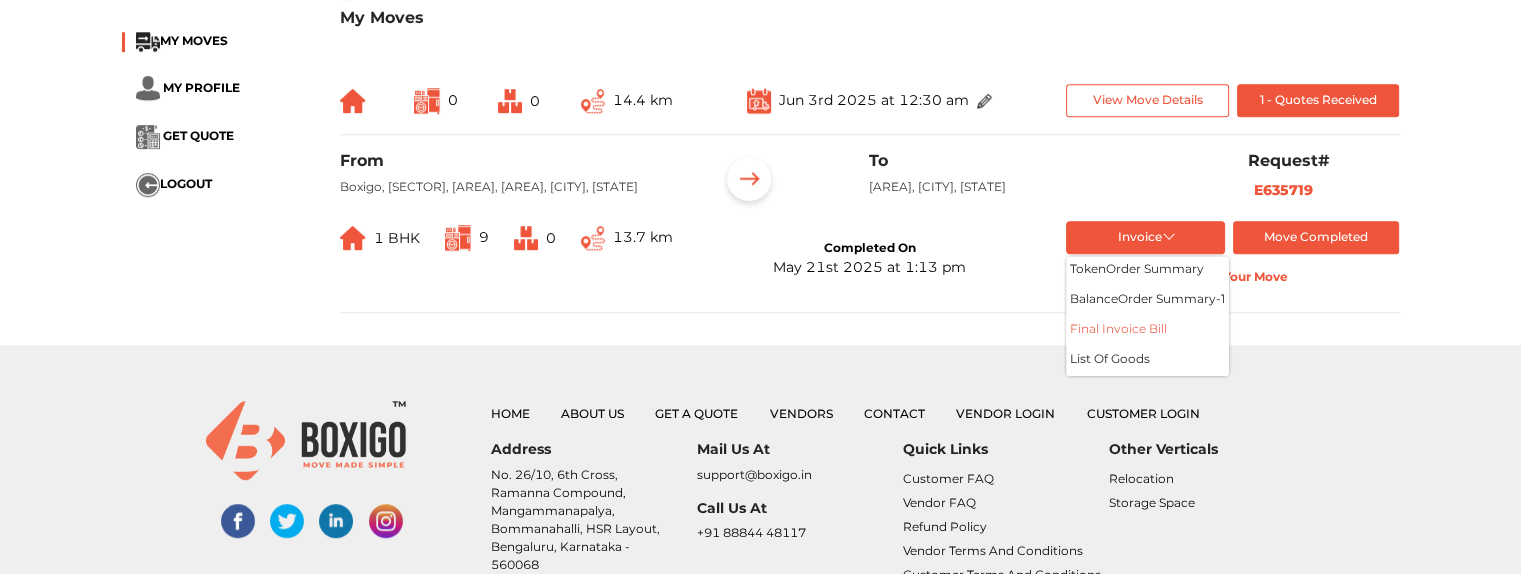 drag, startPoint x: 1082, startPoint y: 385, endPoint x: 1417, endPoint y: 468, distance: 345.12897 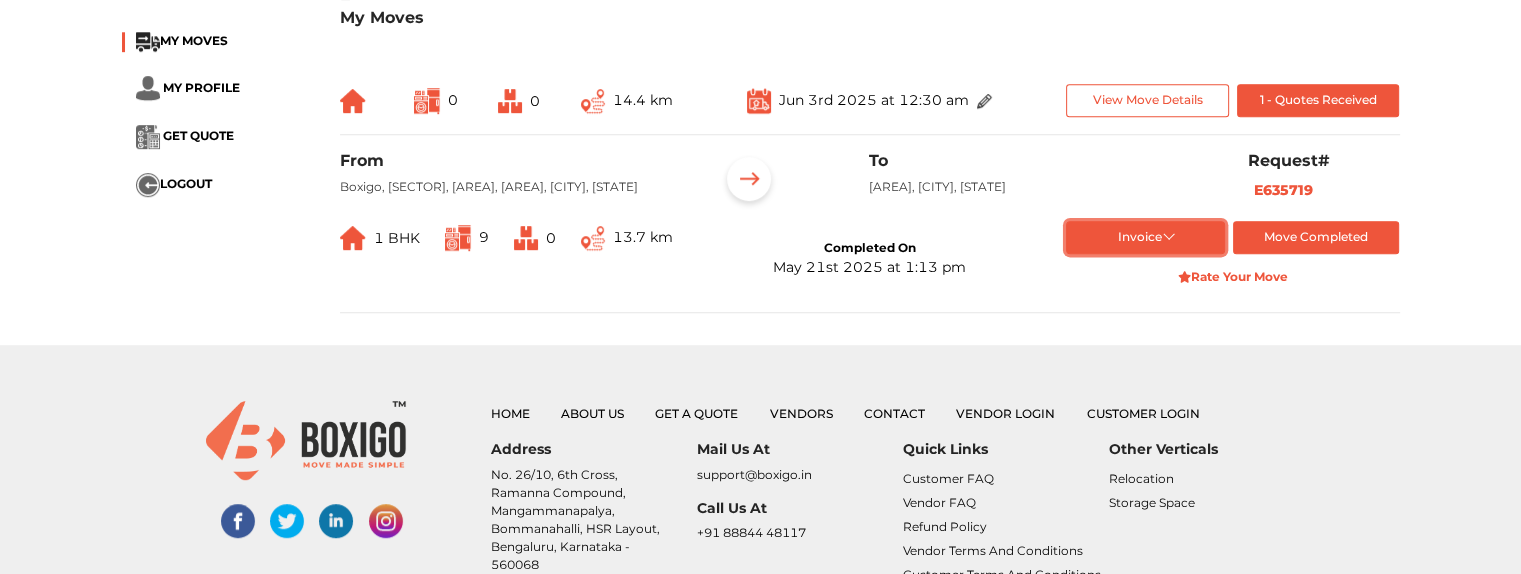 click on "Invoice" at bounding box center (1145, 237) 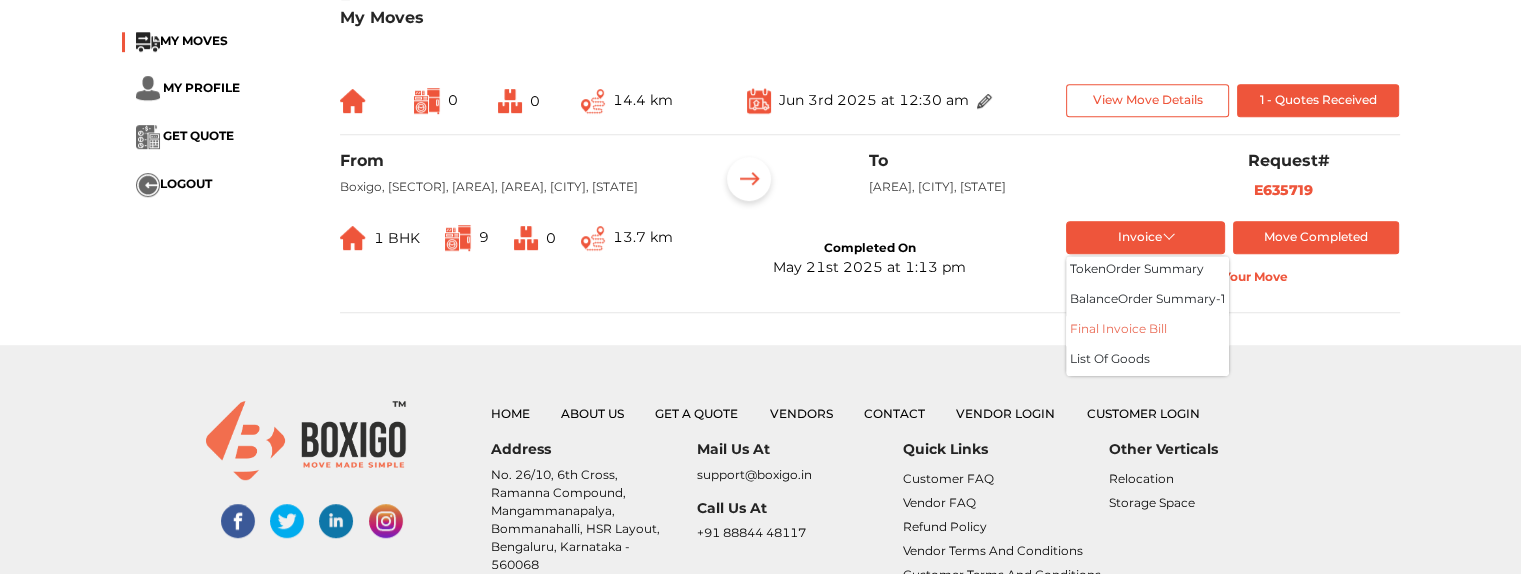drag, startPoint x: 1097, startPoint y: 382, endPoint x: 1089, endPoint y: 393, distance: 13.601471 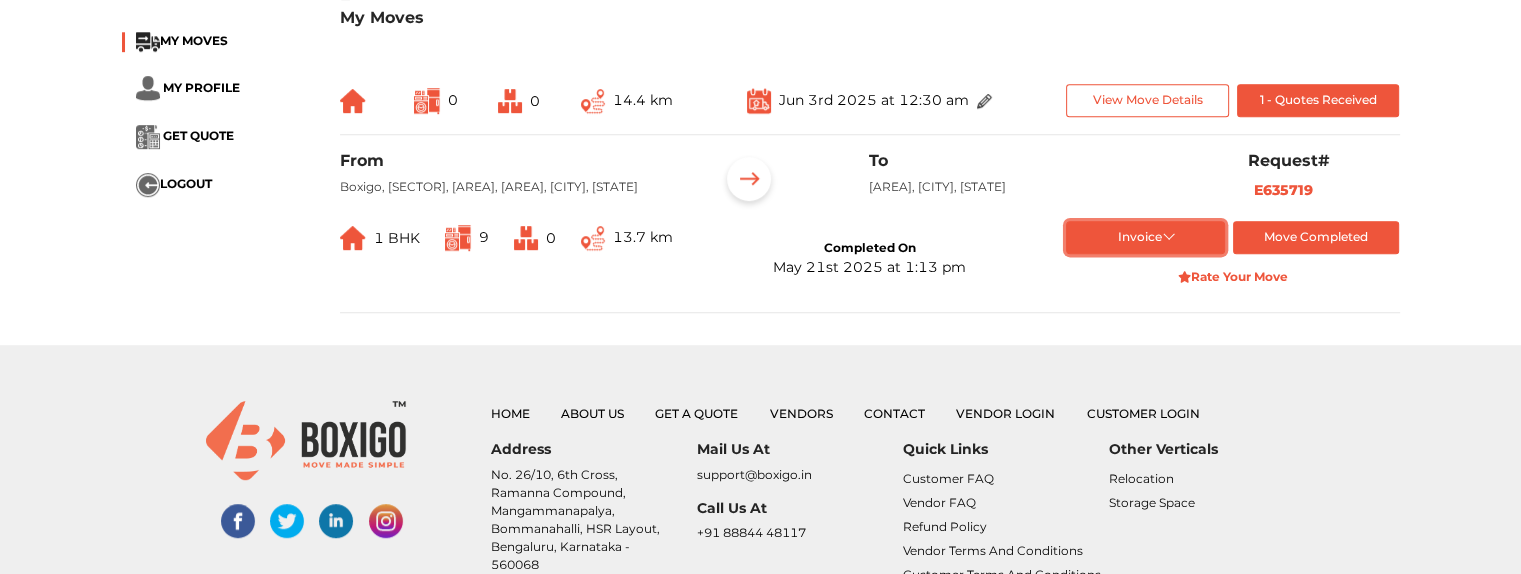 click on "Invoice" at bounding box center [1145, 237] 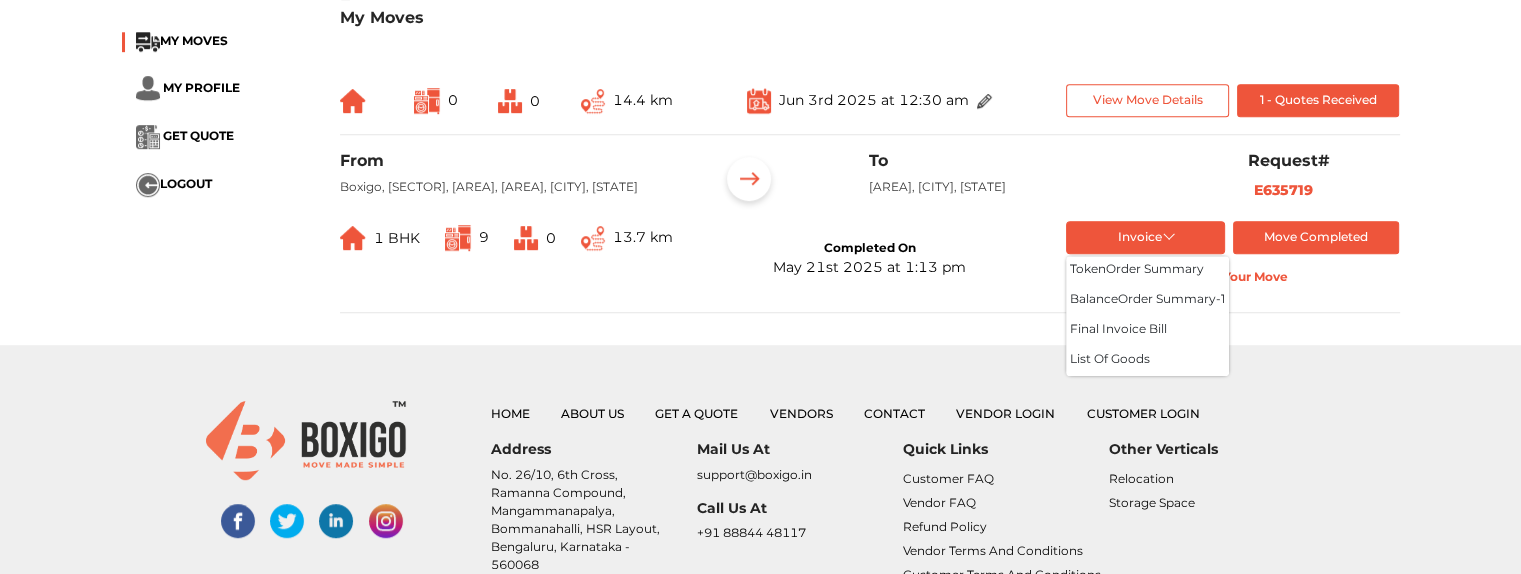 click on "Completed On [DATE] at [TIME]" at bounding box center [869, 259] 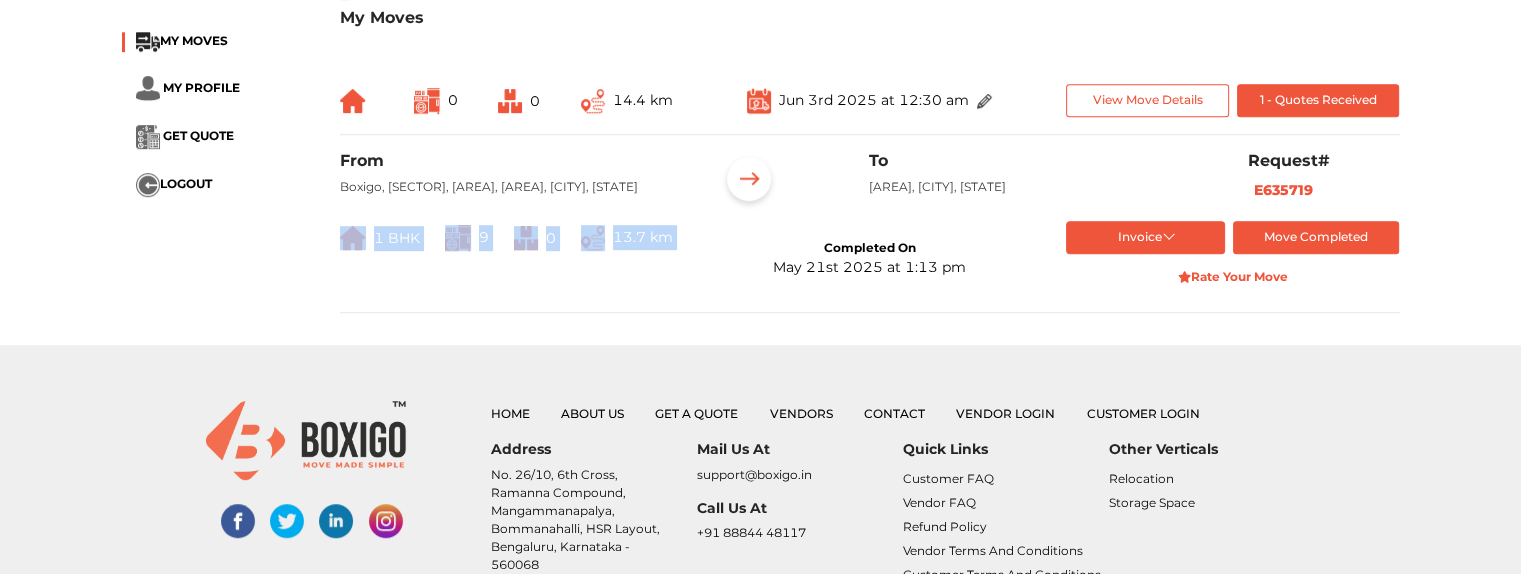 drag, startPoint x: 818, startPoint y: 301, endPoint x: 972, endPoint y: 313, distance: 154.46683 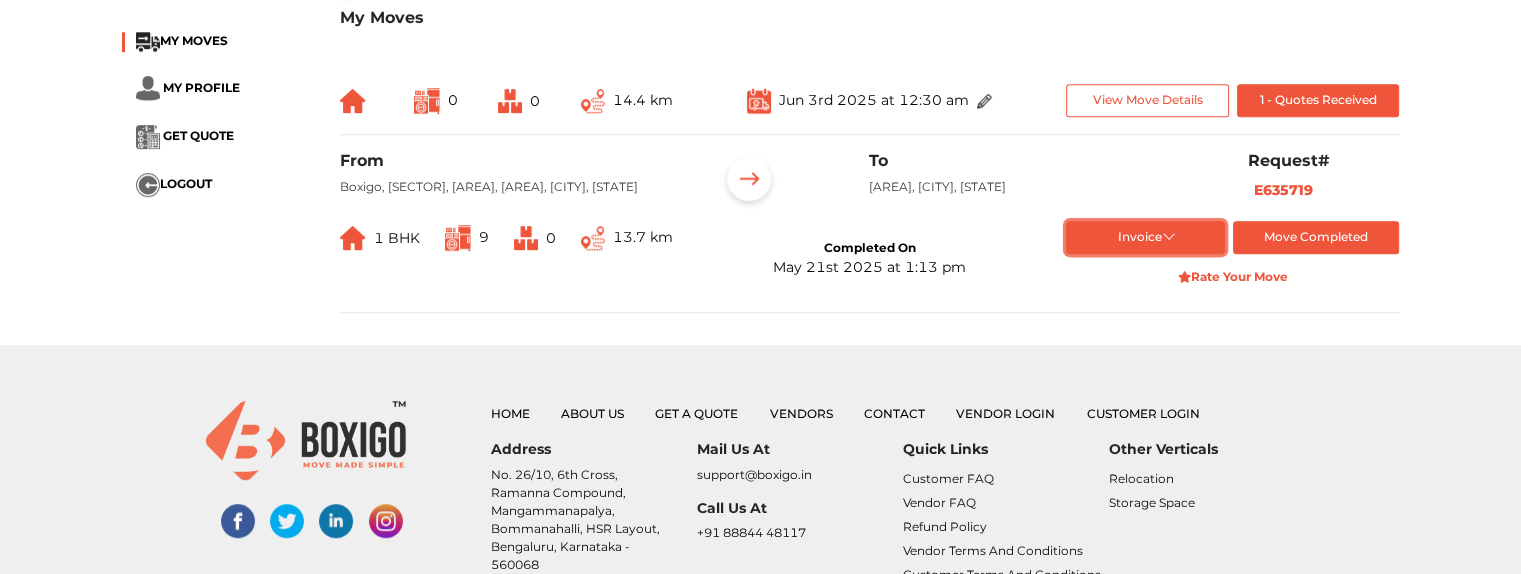 click on "Invoice" at bounding box center [1145, 237] 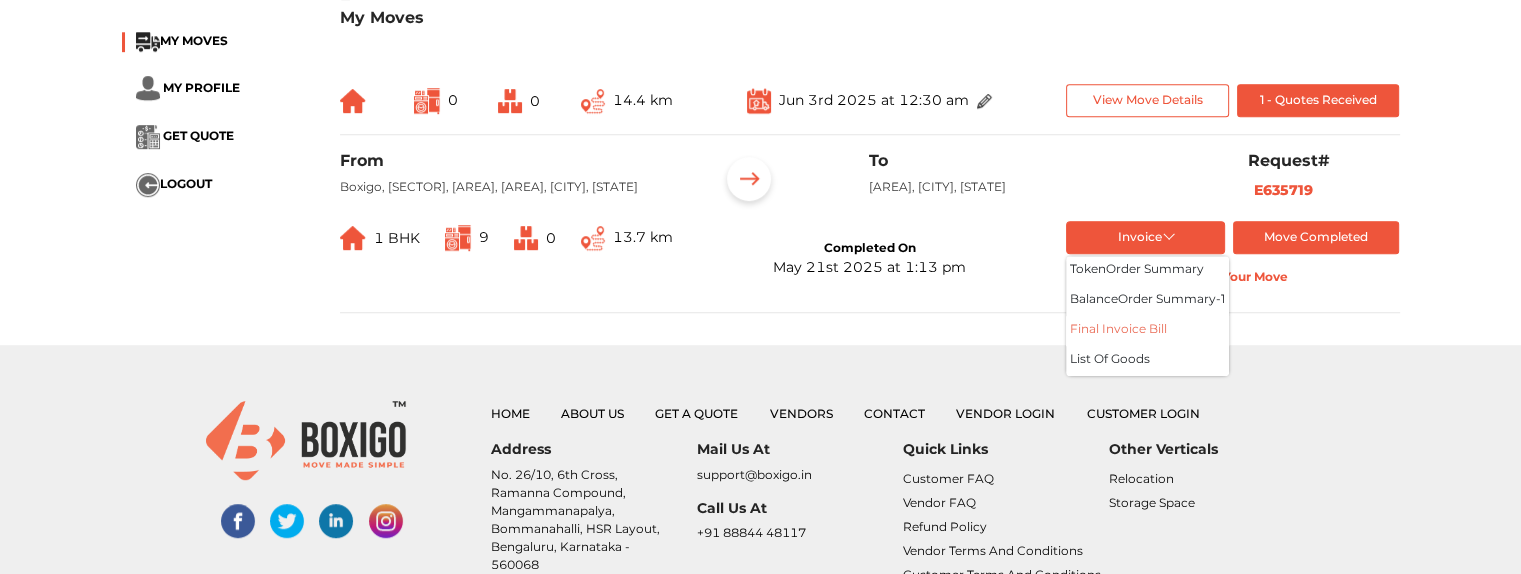 drag, startPoint x: 1074, startPoint y: 382, endPoint x: 1290, endPoint y: 401, distance: 216.83405 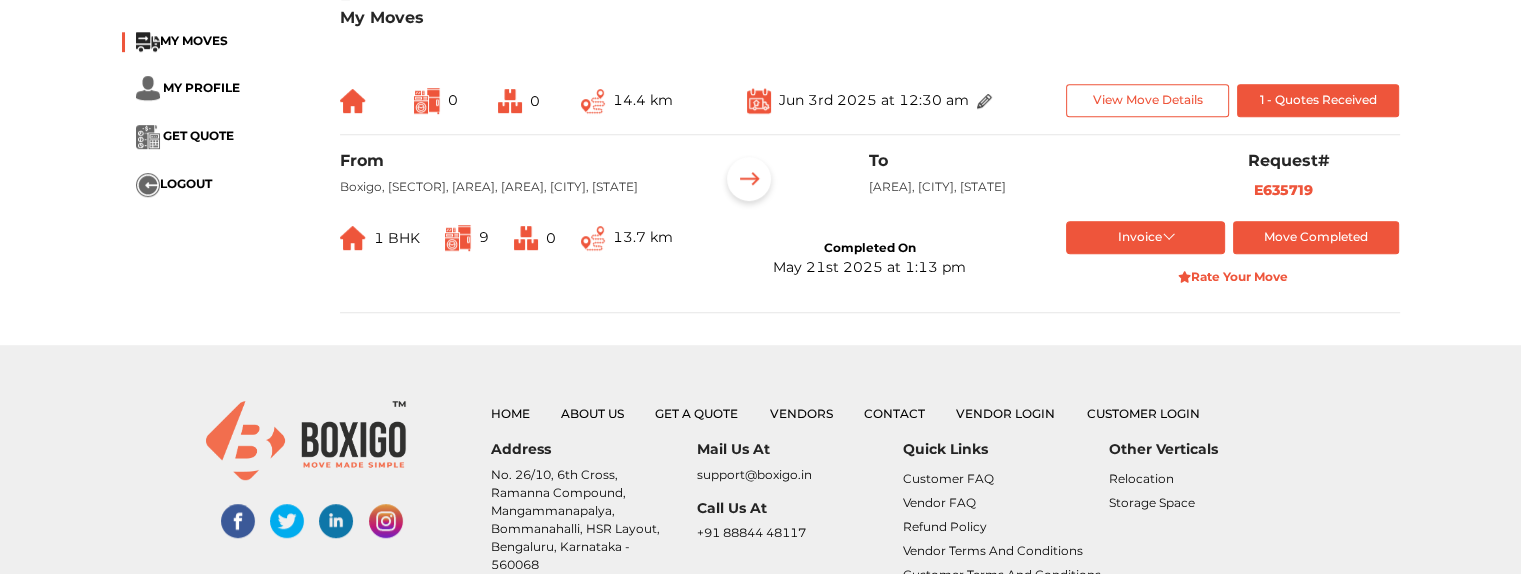 click on "Address  No. [NUMBER]/[NUMBER], [NUMBER] [STREET], [AREA], [AREA], [AREA], [AREA], [CITY], [STATE] - [POSTAL_CODE]  Mail Us At  support@example.com  Call Us At  [PHONE]    Quick Links   Vendor Terms and Conditions Customer Terms and Conditions Blog Sitemap  contact   about us   vendors   Other Verticals  Relocation Storage Space     Packers and Movers House shifting Corporate shifting Vehicle Shifting     Packers and Movers in [CITY] |     Packers and Movers in [CITY] |     Packers and Movers in [CITY] |     Packers and Movers in [CITY]     House shifting in [CITY] |     House shifting in [CITY] |     House shifting in [CITY] |     House shifting in [CITY]     Corporate Shifting in [CITY] |     Corporate Shifting in [CITY] |     Corporate Shifting in [CITY] |     Corporate Shifting in [CITY]     Vehicle shifting in [CITY] |     Vehicle shifting in [CITY] |" at bounding box center (761, 544) 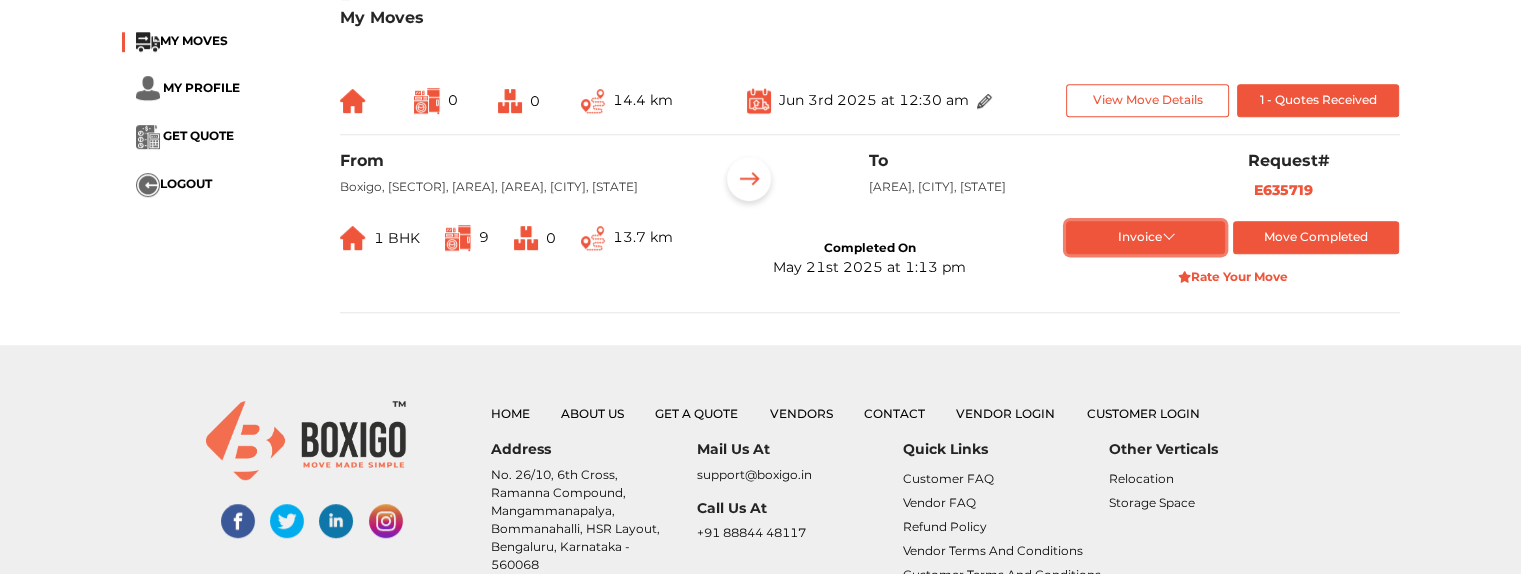 click on "Invoice" at bounding box center [1145, 237] 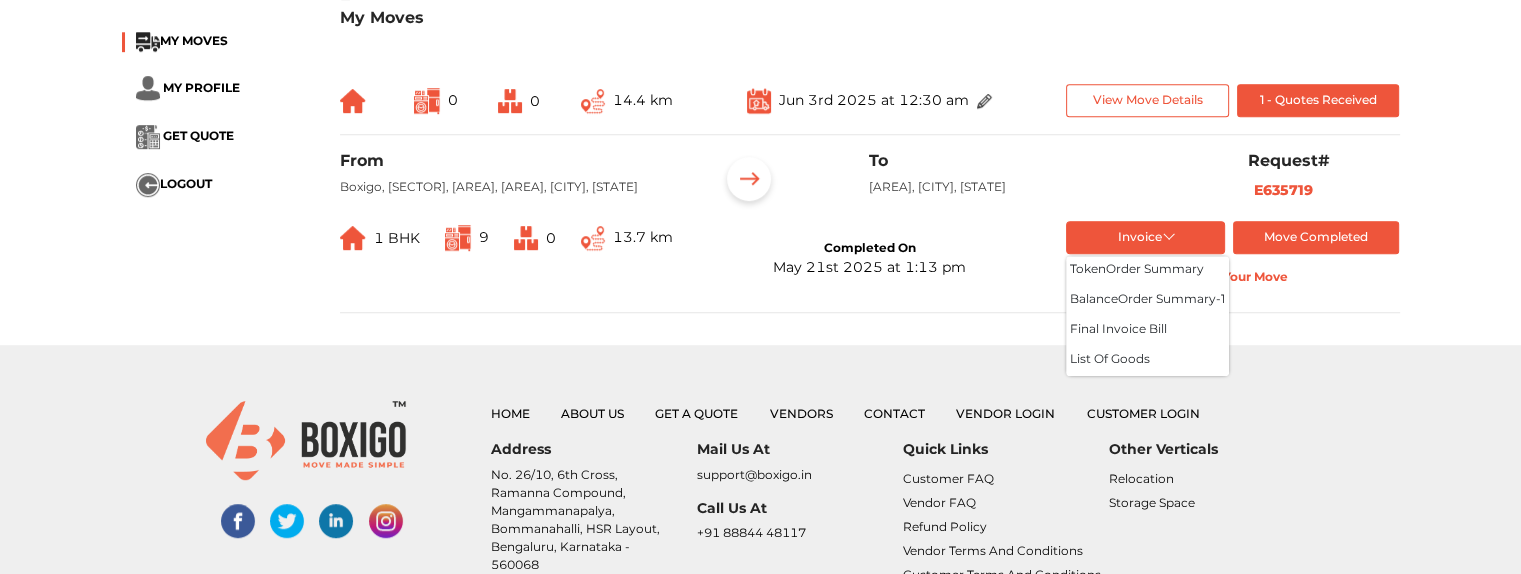 click on "Completed On [DATE] at [TIME]" at bounding box center (869, 259) 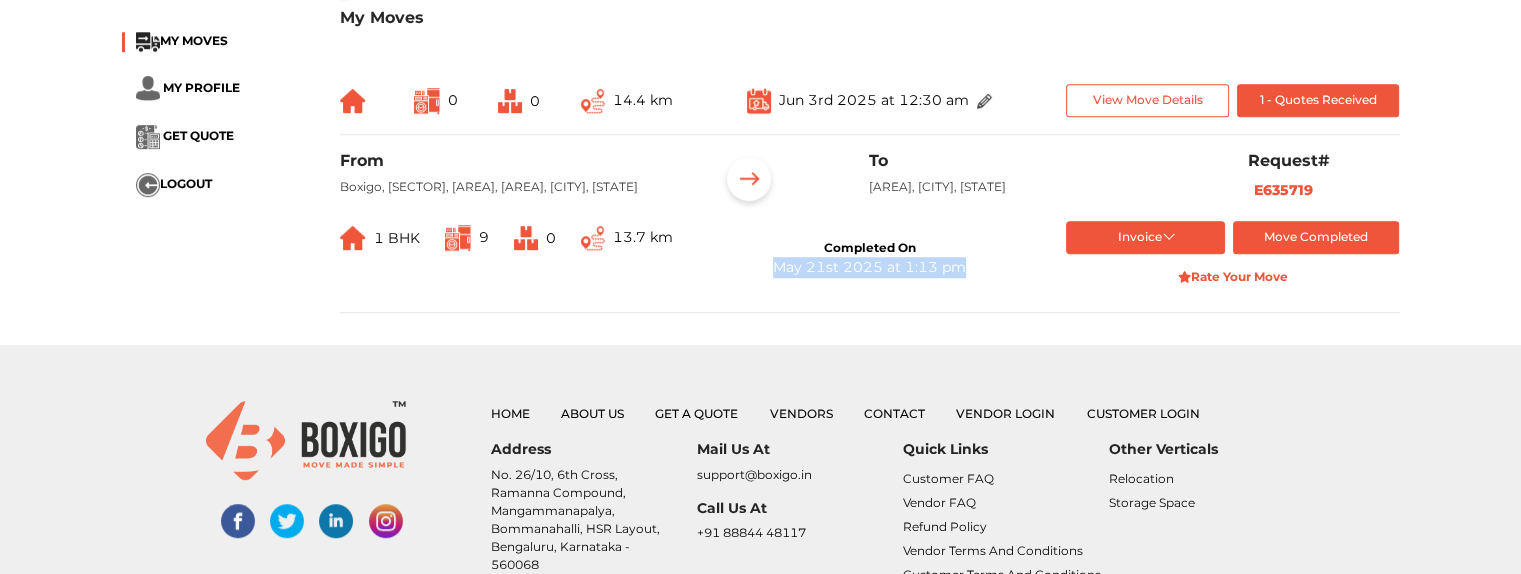 drag, startPoint x: 766, startPoint y: 300, endPoint x: 938, endPoint y: 337, distance: 175.93465 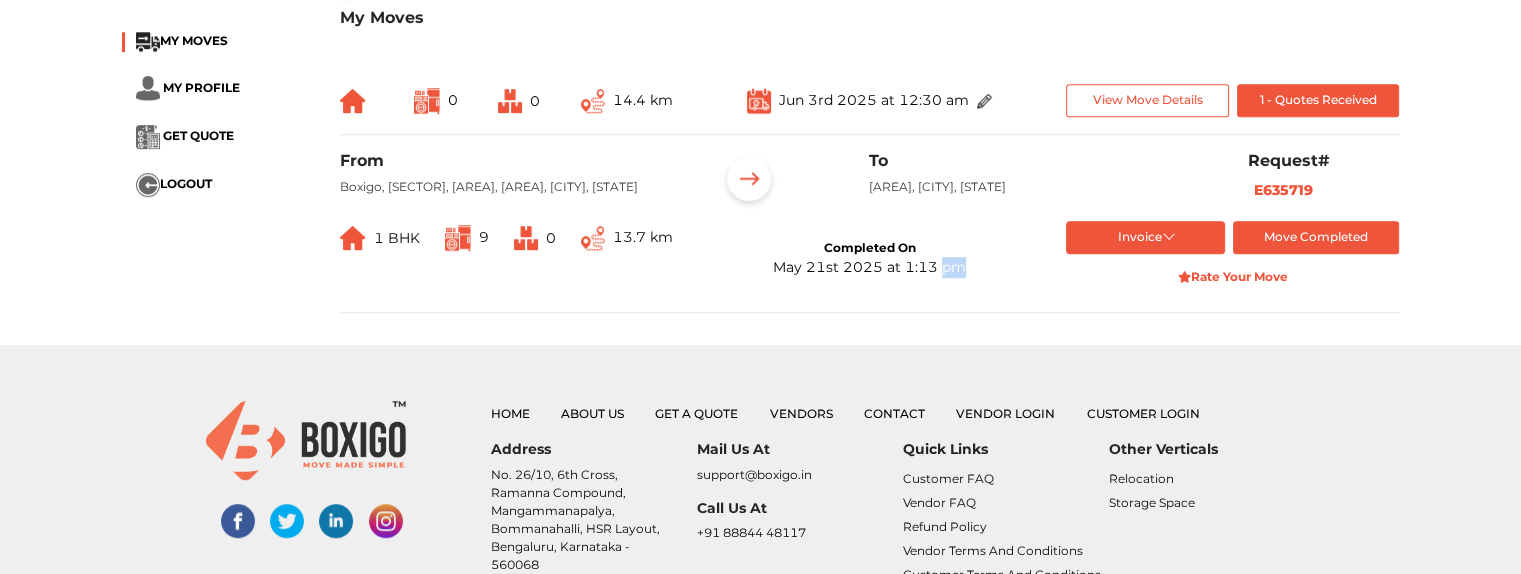 click on "Completed On [DATE] at [TIME]" at bounding box center [869, 259] 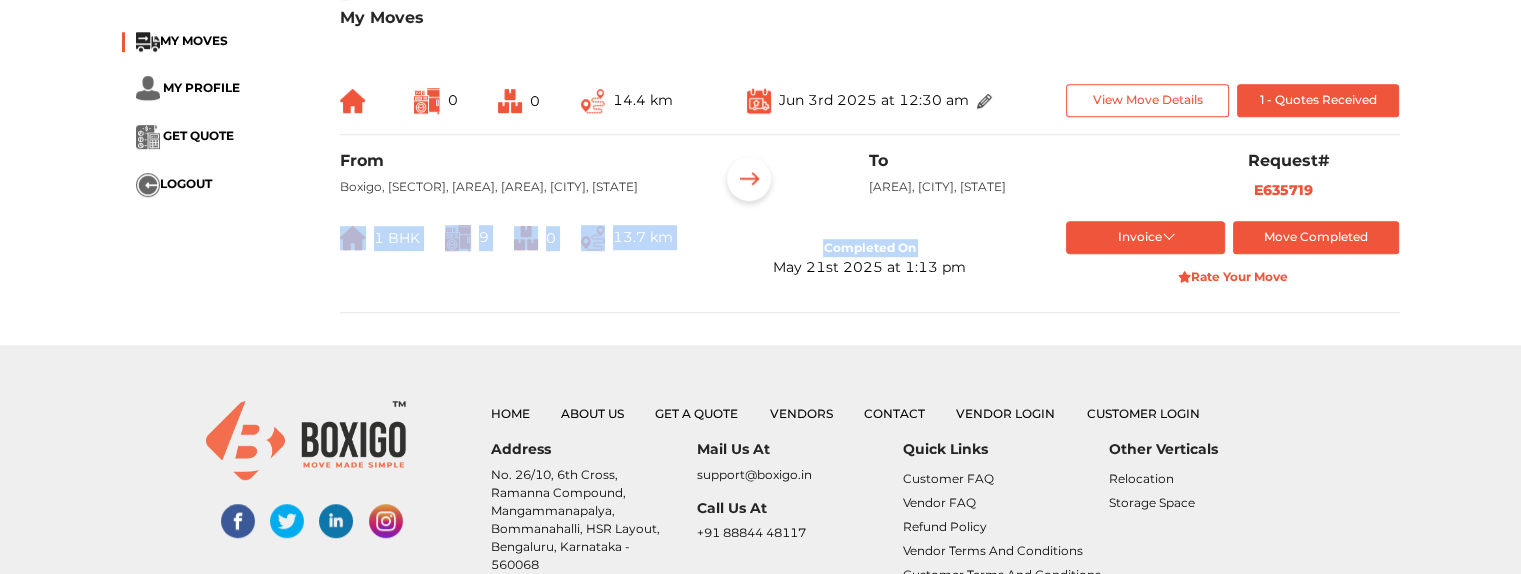 drag, startPoint x: 938, startPoint y: 337, endPoint x: 795, endPoint y: 292, distance: 149.91331 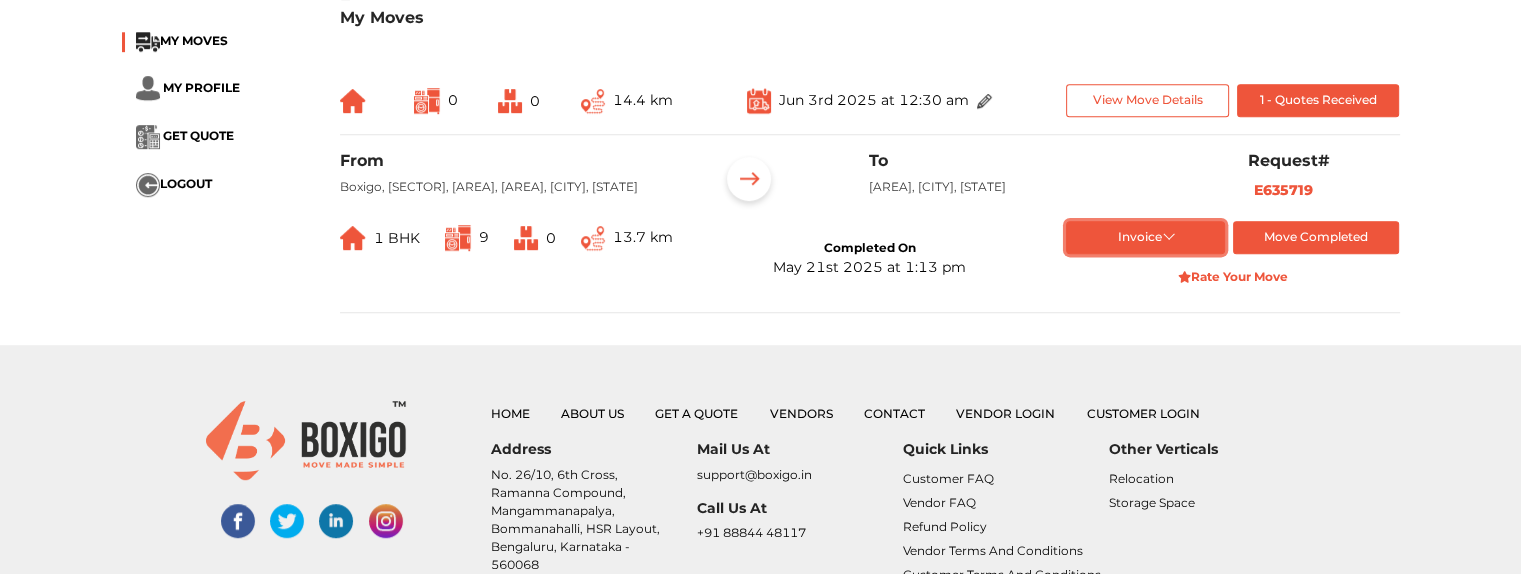 click on "Invoice" at bounding box center [1145, 237] 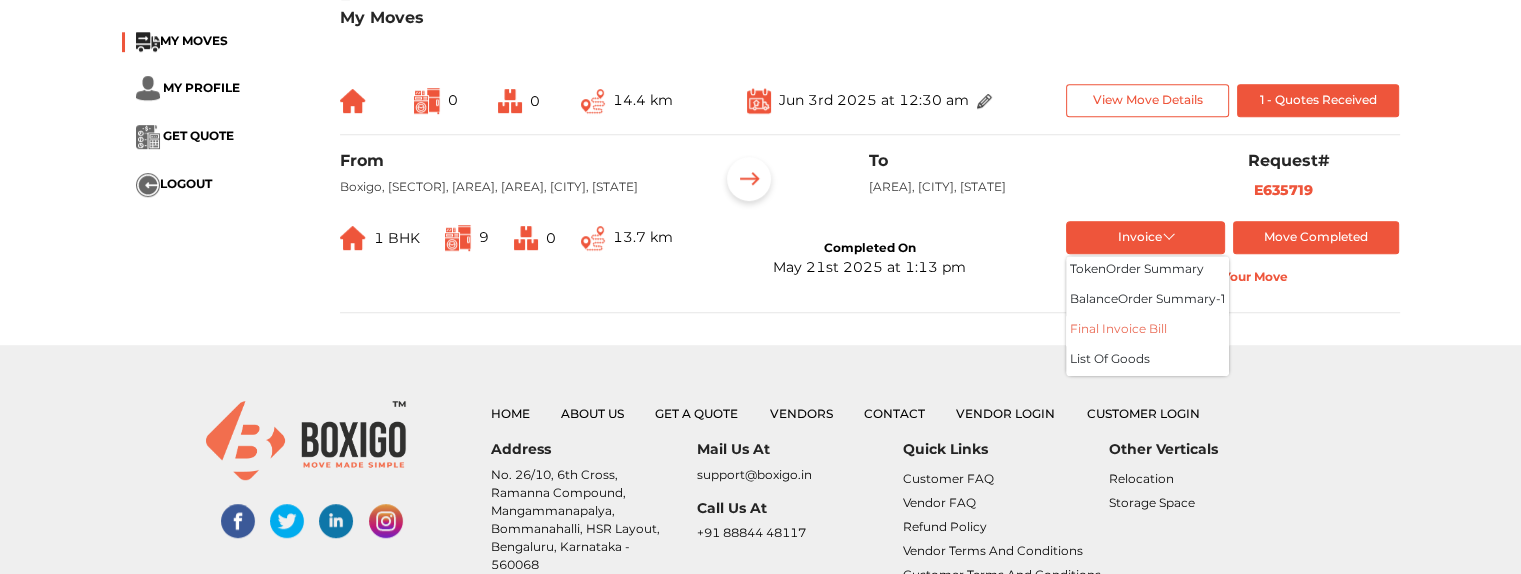 click on "Final Invoice Bill" at bounding box center [1147, 331] 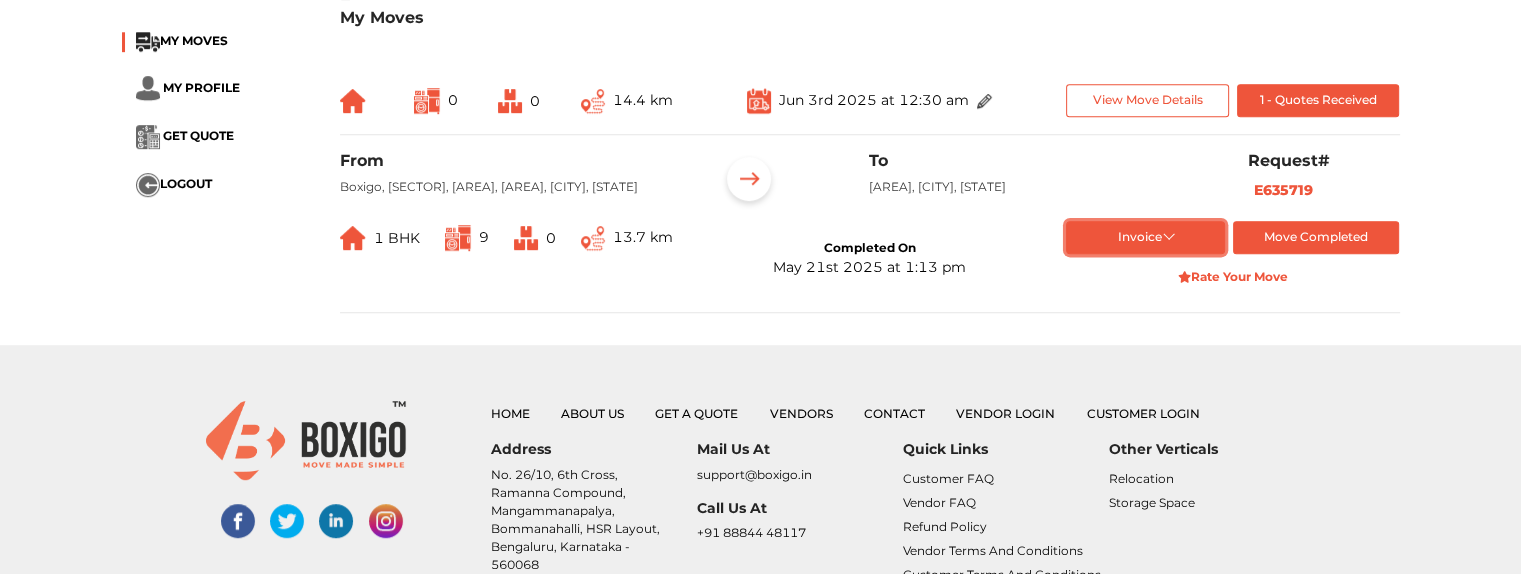 click on "Invoice" at bounding box center (1145, 237) 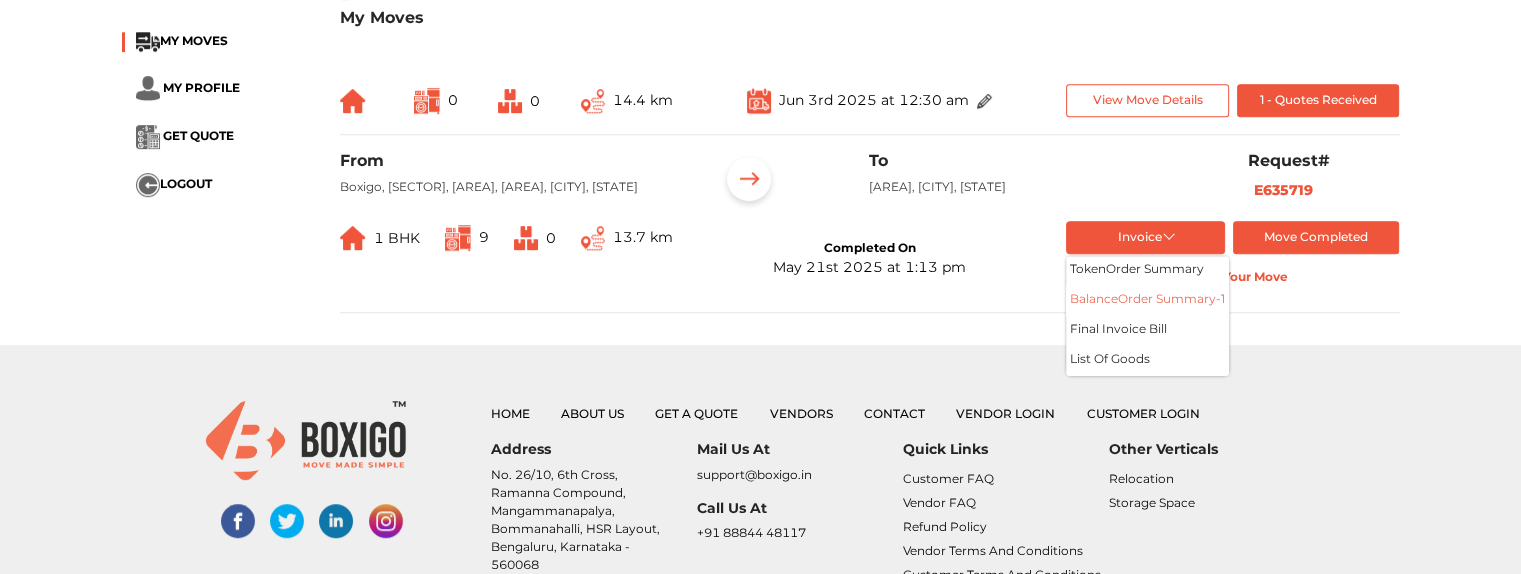 click on "balance  Order summary- 1" at bounding box center [1147, 301] 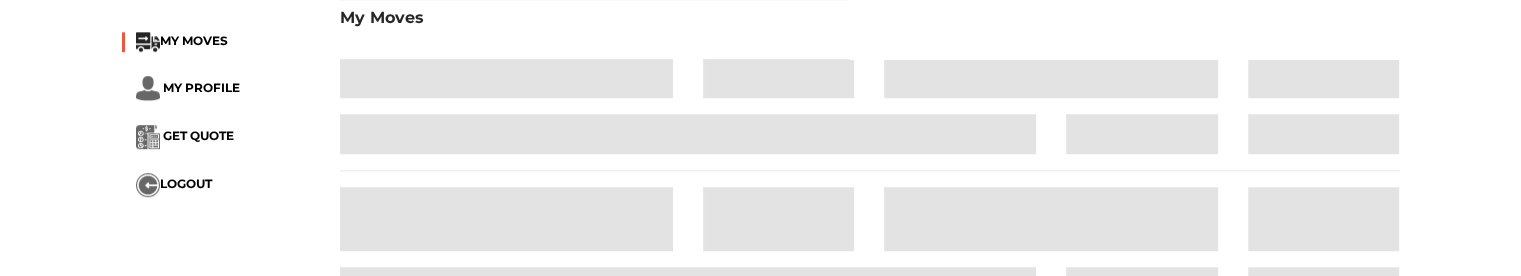 scroll, scrollTop: 1399, scrollLeft: 0, axis: vertical 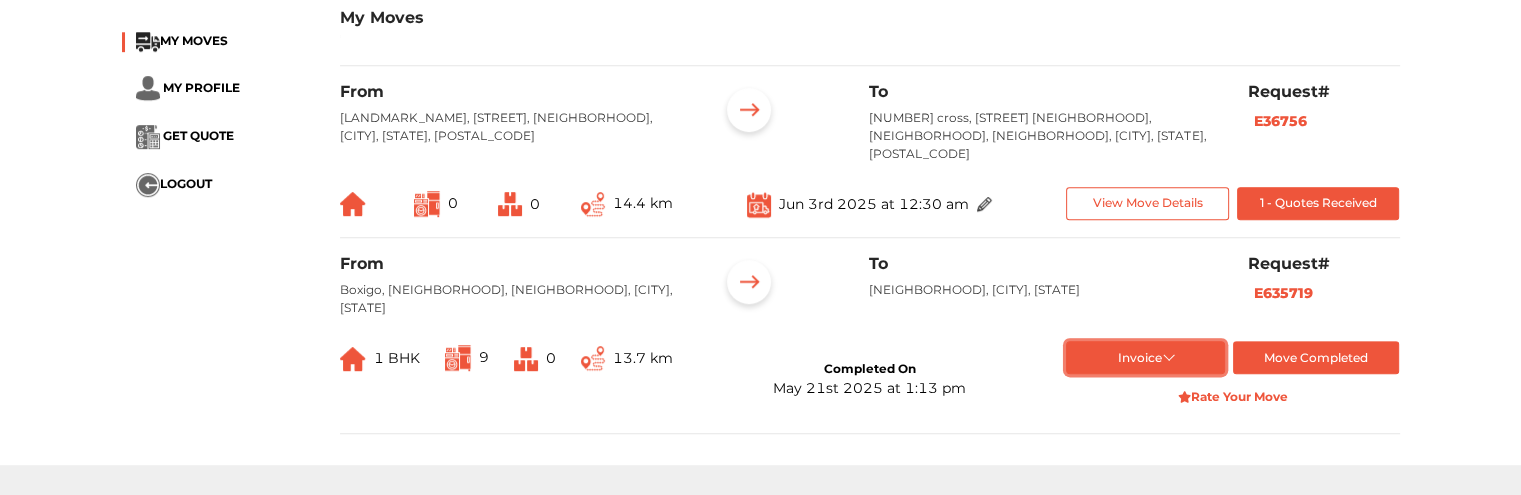 click on "Invoice" at bounding box center (1145, 357) 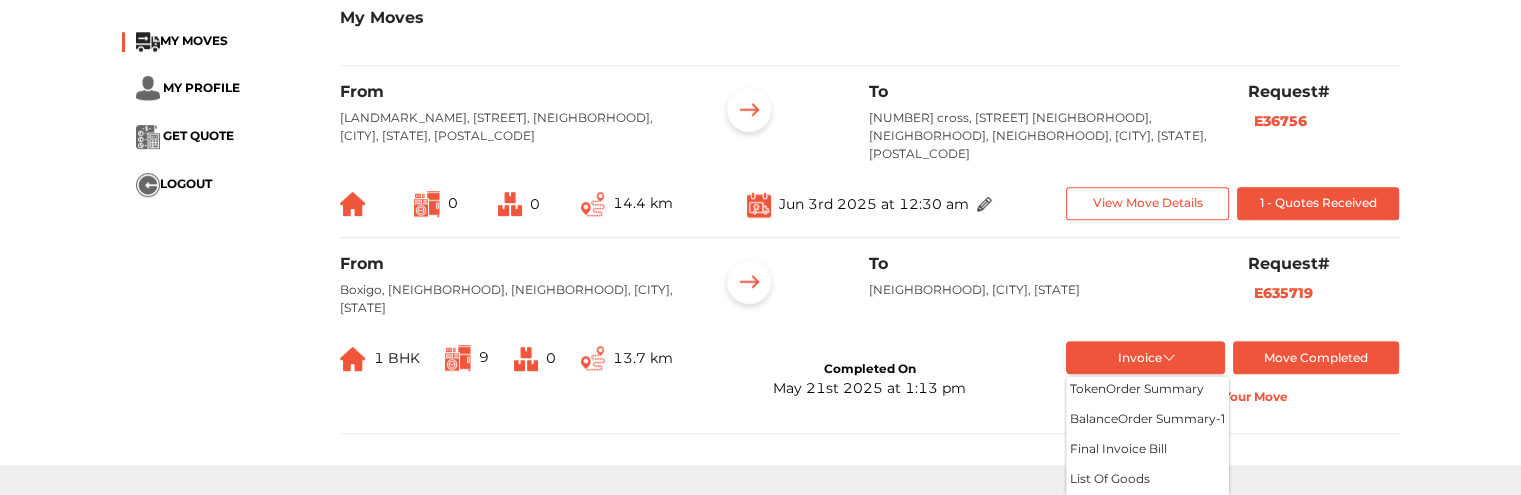 drag, startPoint x: 996, startPoint y: 260, endPoint x: 1260, endPoint y: 275, distance: 264.42578 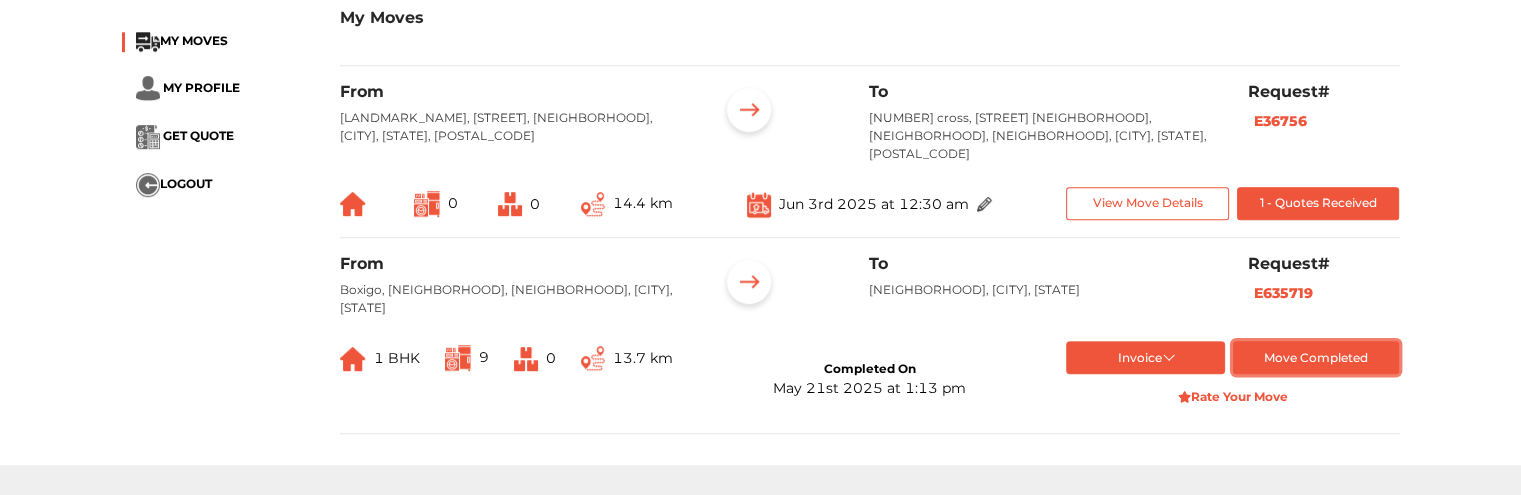 click on "Move Completed" at bounding box center (1316, 357) 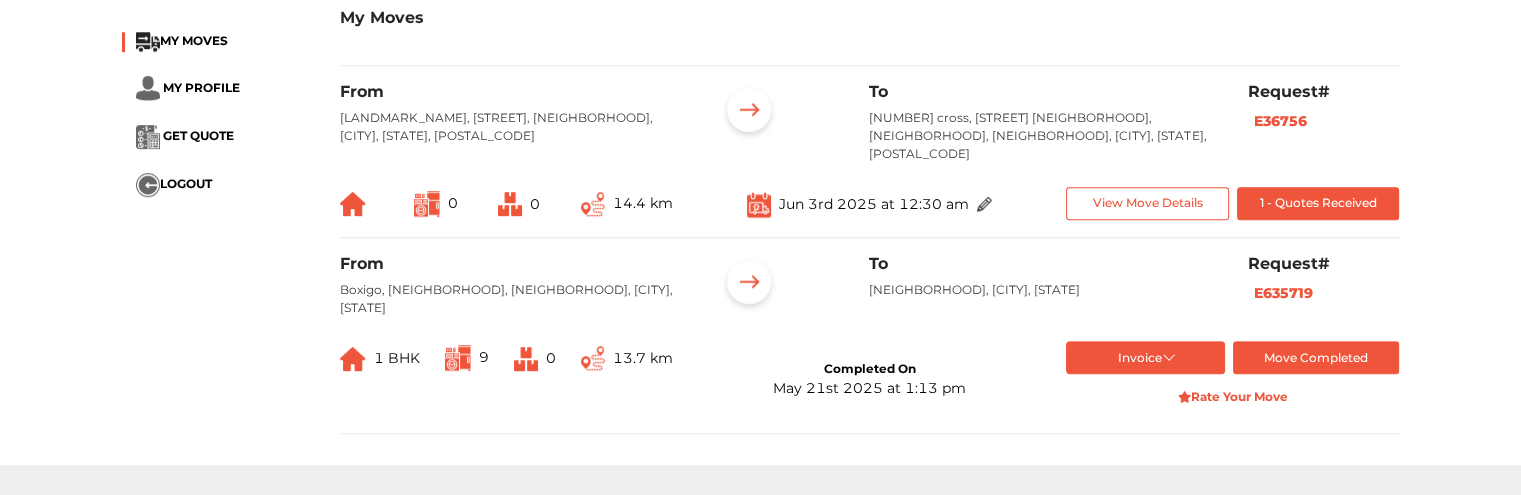 click on "From" at bounding box center [514, 263] 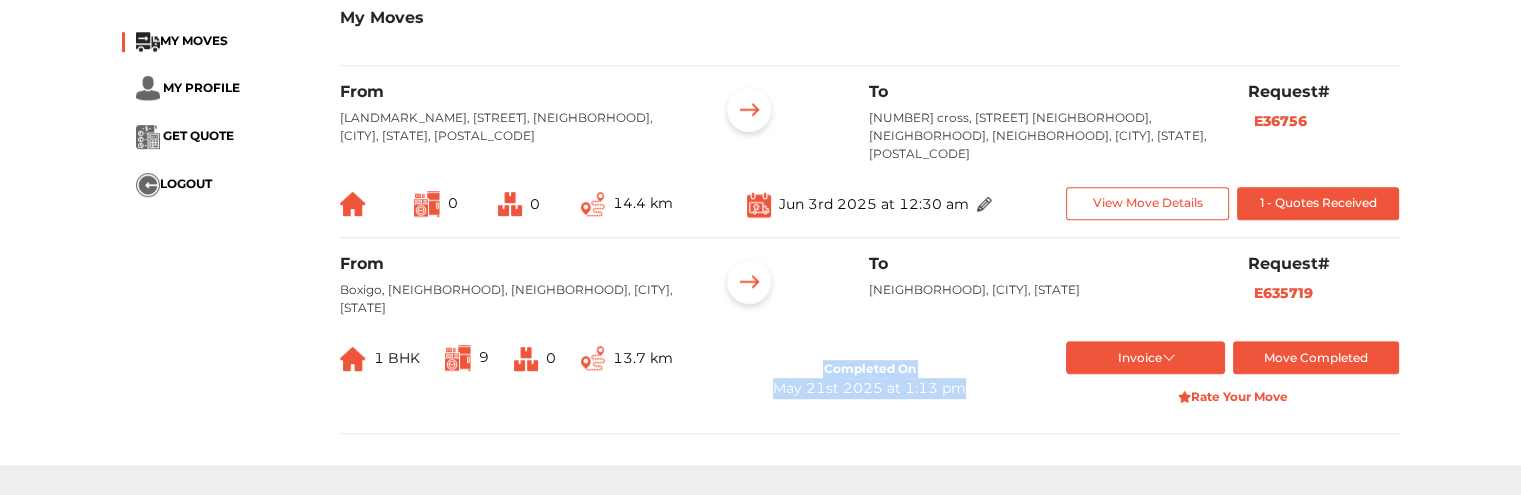 drag, startPoint x: 829, startPoint y: 328, endPoint x: 955, endPoint y: 355, distance: 128.86038 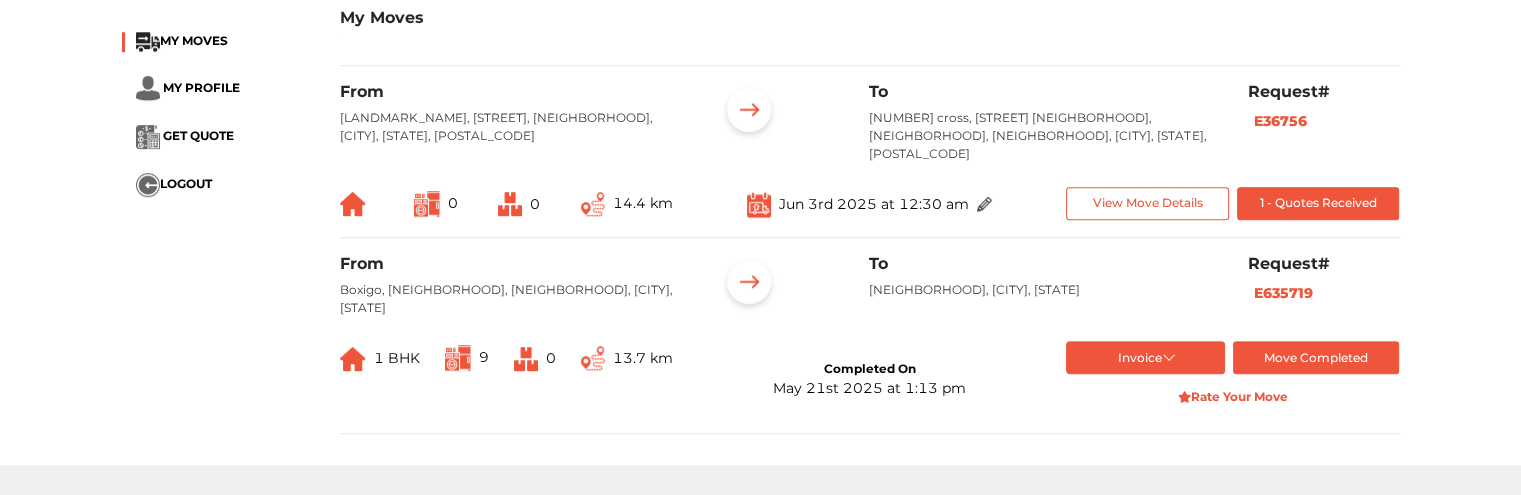 click on "Invoice token  Order summary balance  Order summary- 1 Final Invoice Bill List of Goods Move Completed  Rate Your Move" at bounding box center [1232, 379] 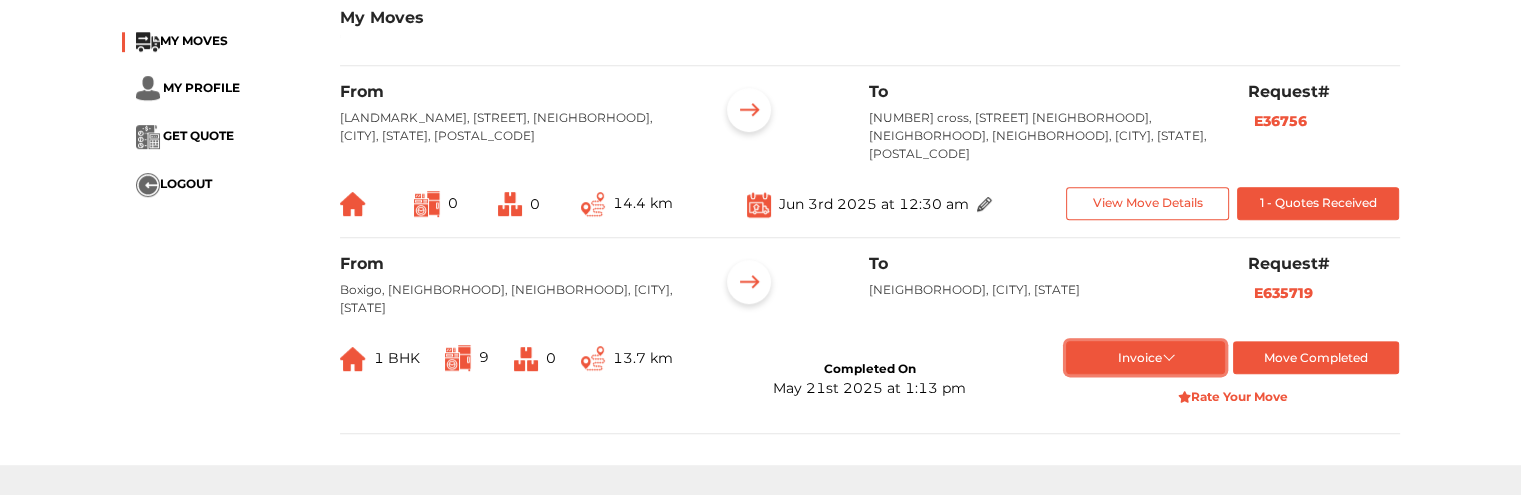 click on "Invoice" at bounding box center [1145, 357] 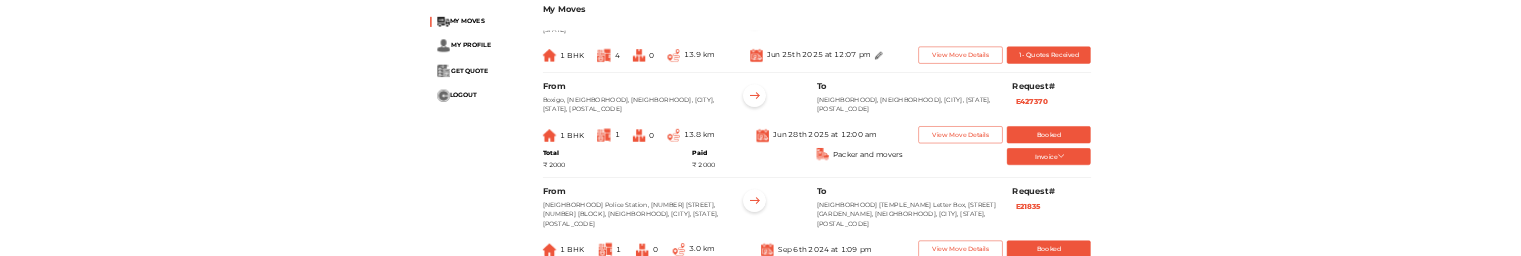 scroll, scrollTop: 1168, scrollLeft: 0, axis: vertical 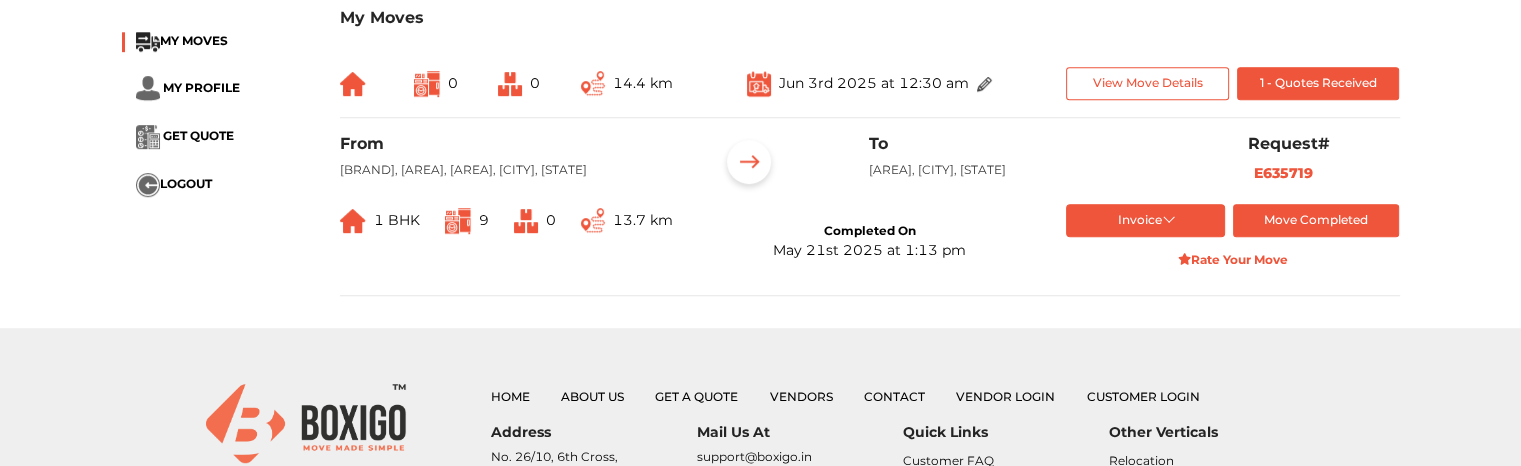 click on "From  [BRAND], [AREA], [AREA], [CITY], [STATE] To   [AREA], [CITY], [STATE] Request#  E635719 1 BHK 9 0 13.7 km Completed On [DATE] at [TIME] Invoice token  Order summary balance  Order summary- 1 Final Invoice Bill List of Goods Move Completed  Rate Your Move" at bounding box center [870, 215] 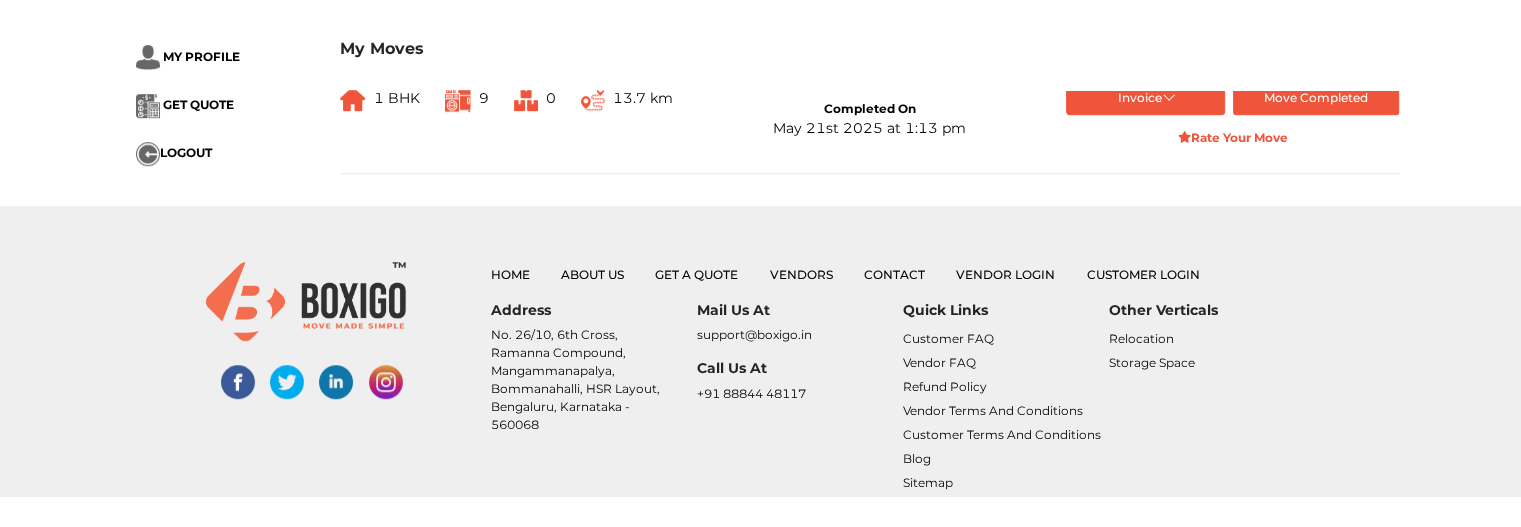 scroll, scrollTop: 1400, scrollLeft: 0, axis: vertical 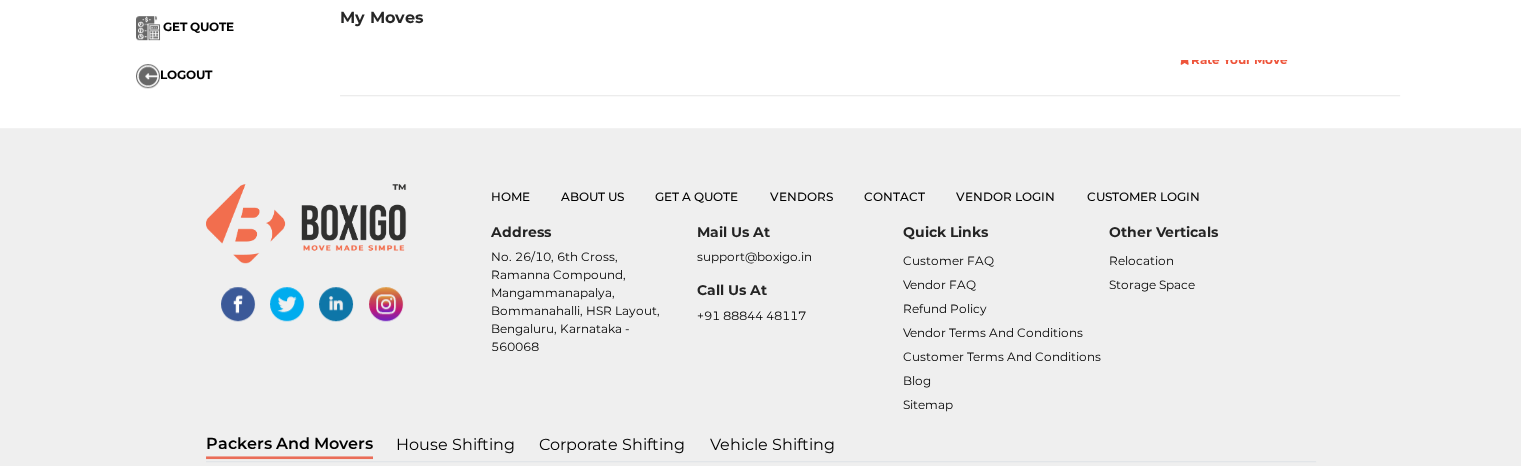 drag, startPoint x: 312, startPoint y: 200, endPoint x: 1426, endPoint y: 459, distance: 1143.7119 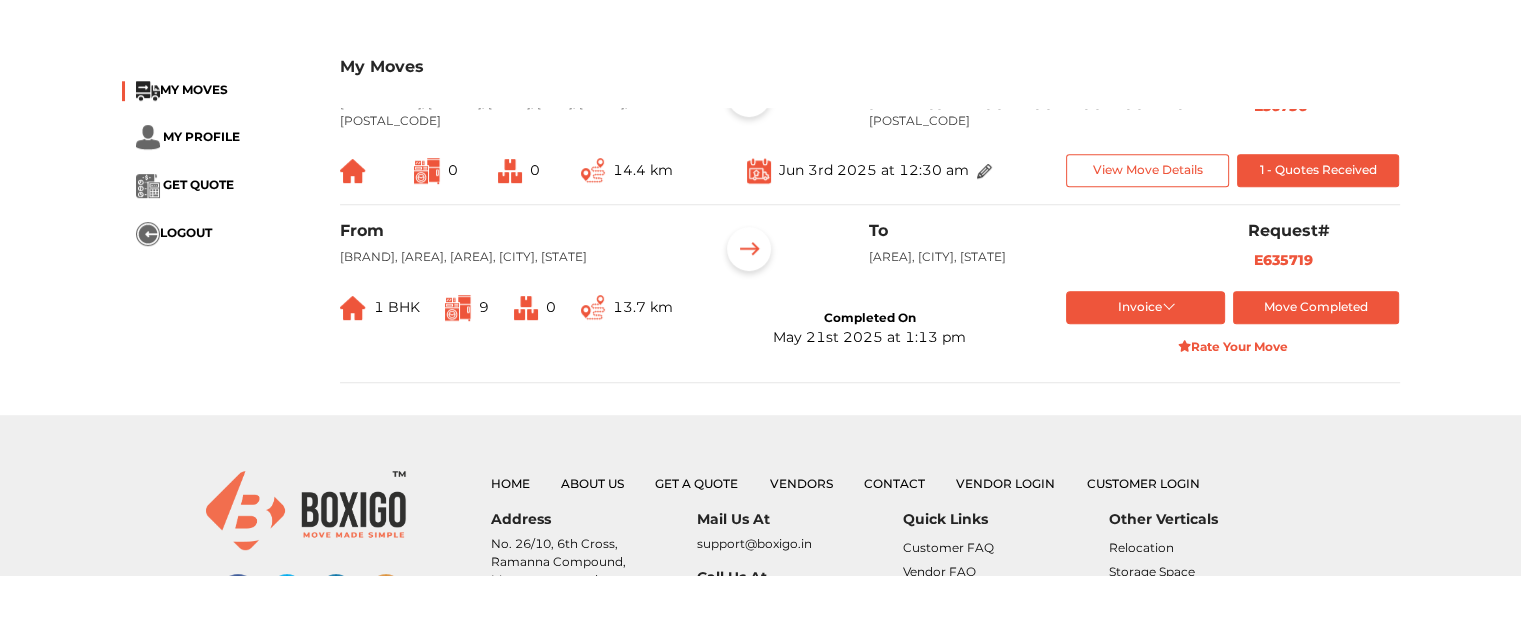 scroll, scrollTop: 1100, scrollLeft: 0, axis: vertical 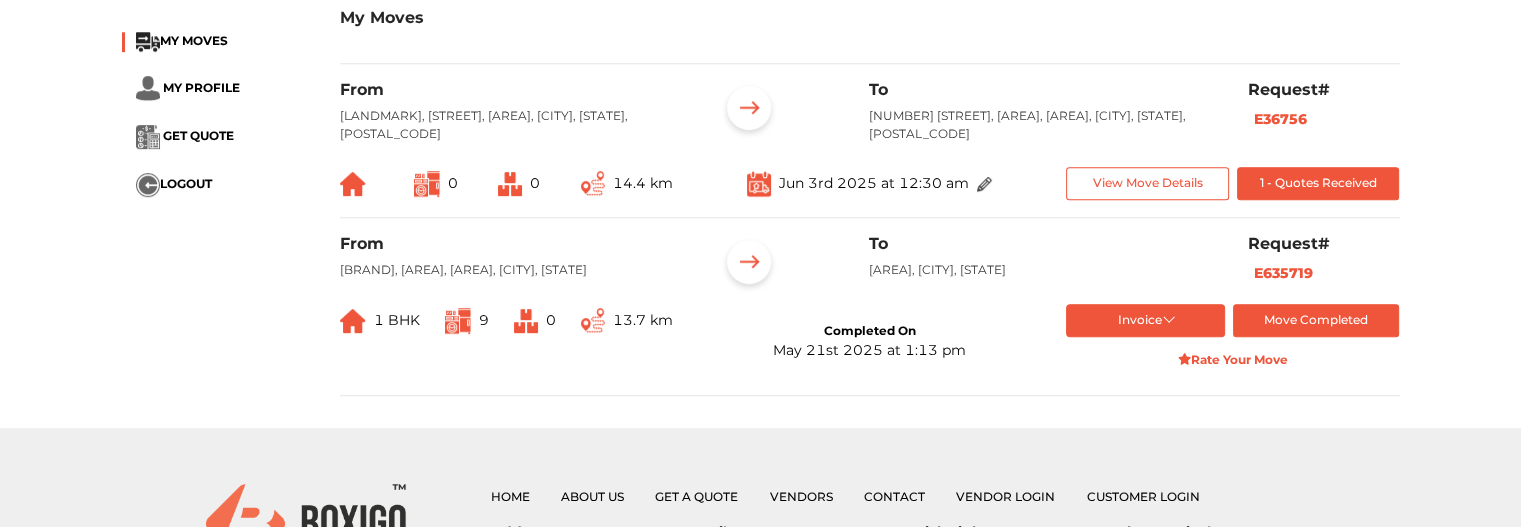 click on "Completed On [DATE] at [TIME]" at bounding box center [869, 342] 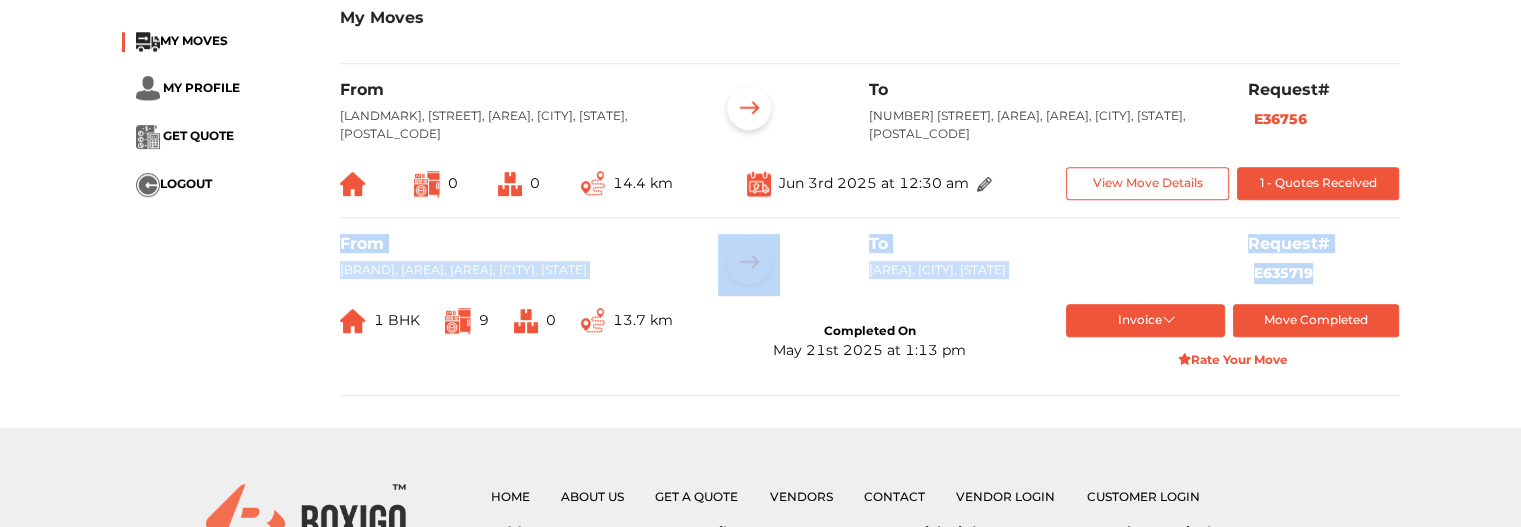 drag, startPoint x: 308, startPoint y: 298, endPoint x: 1372, endPoint y: 461, distance: 1076.413 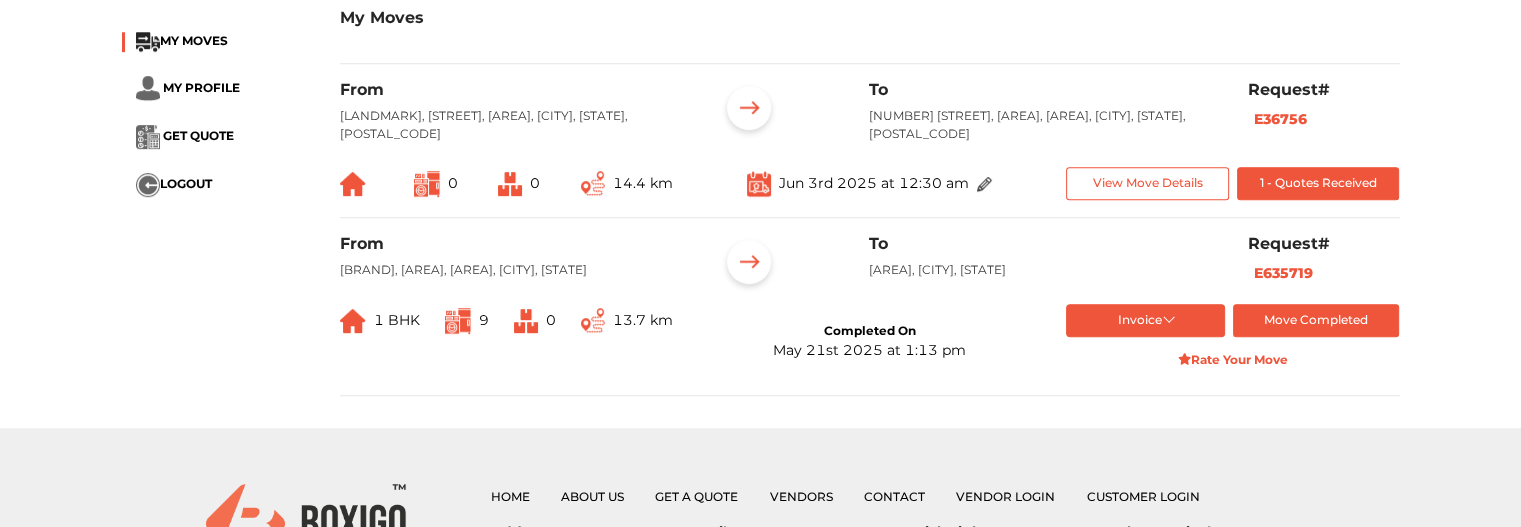 click on "From  [BRAND], [AREA], [AREA], [CITY], [STATE] To   [AREA], [CITY], [STATE] Request#  E635719 1 BHK 9 0 13.7 km Completed On [DATE] at [TIME] Invoice token  Order summary balance  Order summary- 1 Final Invoice Bill List of Goods Move Completed  Rate Your Move" at bounding box center [870, 315] 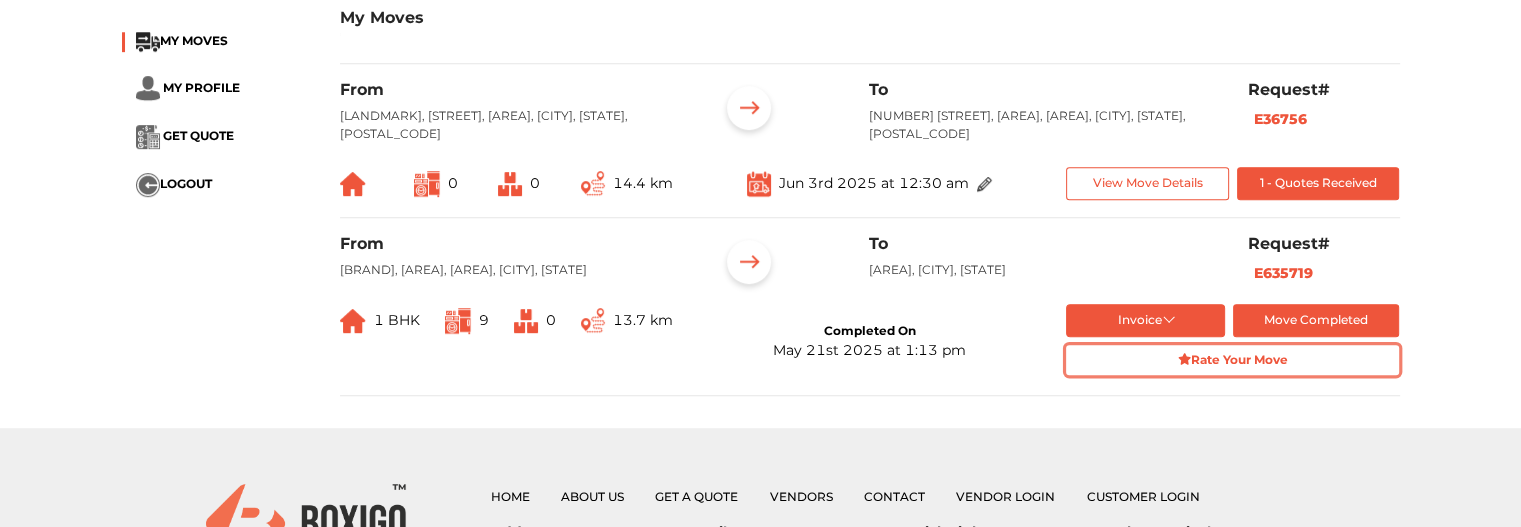 drag, startPoint x: 1376, startPoint y: 425, endPoint x: 1453, endPoint y: 437, distance: 77.92946 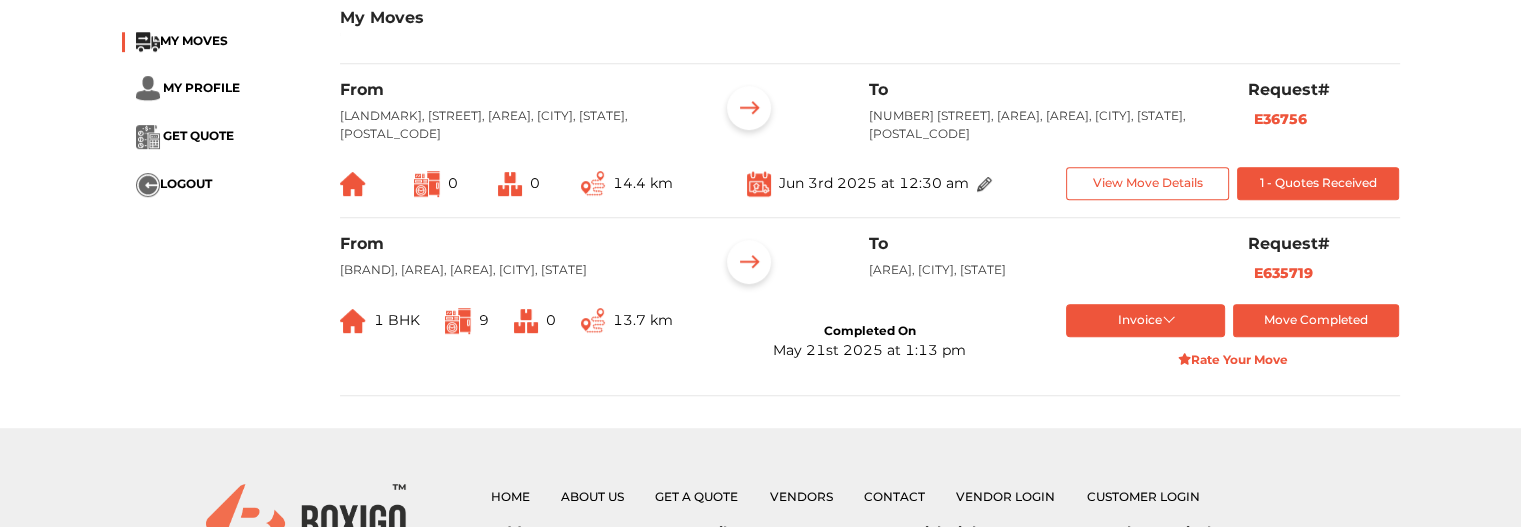 click on "My Moves From  benglore, benglore, [CITY], [STATE] To   [AREA], [CITY], [STATE] Request#  E230688 1 BHK 6 0 10.6 km [DATE] at [TIME] View Move Details Quotes Awaiting From  [LANDMARK], [STREET], [AREA], [AREA], [CITY], [STATE] To   [AREA], [CITY], [STATE] Request#  E834388 1 BHK 1 0 5.1 km [DATE] at [TIME] View Move Details Quotes Awaiting From  [BRAND], [AREA], [AREA], [CITY], [STATE], [POSTAL_CODE] To  asdfs,  [AREA], [CITY], [STATE], [POSTAL_CODE] Request#  E952870 1 BHK 15 3 13.9 km [DATE] at [TIME] View Move Details 1 - Quotes Received From  [BRAND], [AREA], [AREA], [CITY], [STATE] To   [AREA], [CITY], [STATE] Request#  E311887 1 BHK 4 0 13.9 km [DATE] at [TIME] View Move Details 1 - Quotes Received From  To   [AREA], [AREA], [CITY], [STATE], [POSTAL_CODE] 1 BHK" at bounding box center (760, -269) 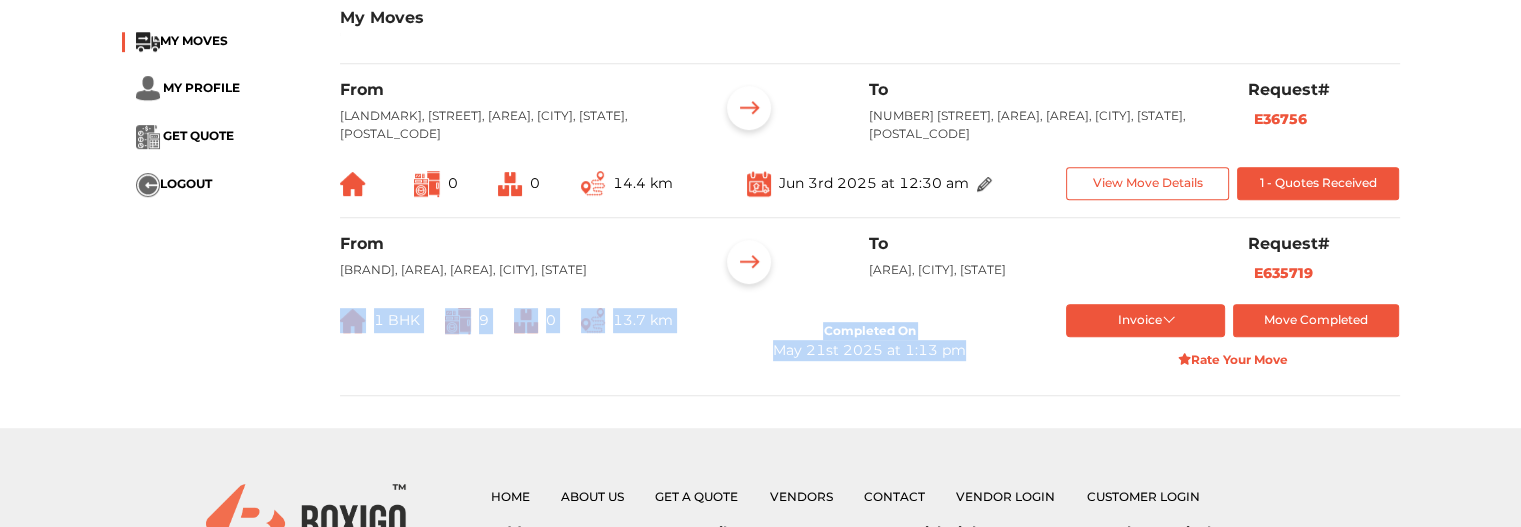 drag, startPoint x: 1029, startPoint y: 448, endPoint x: 1520, endPoint y: 456, distance: 491.06516 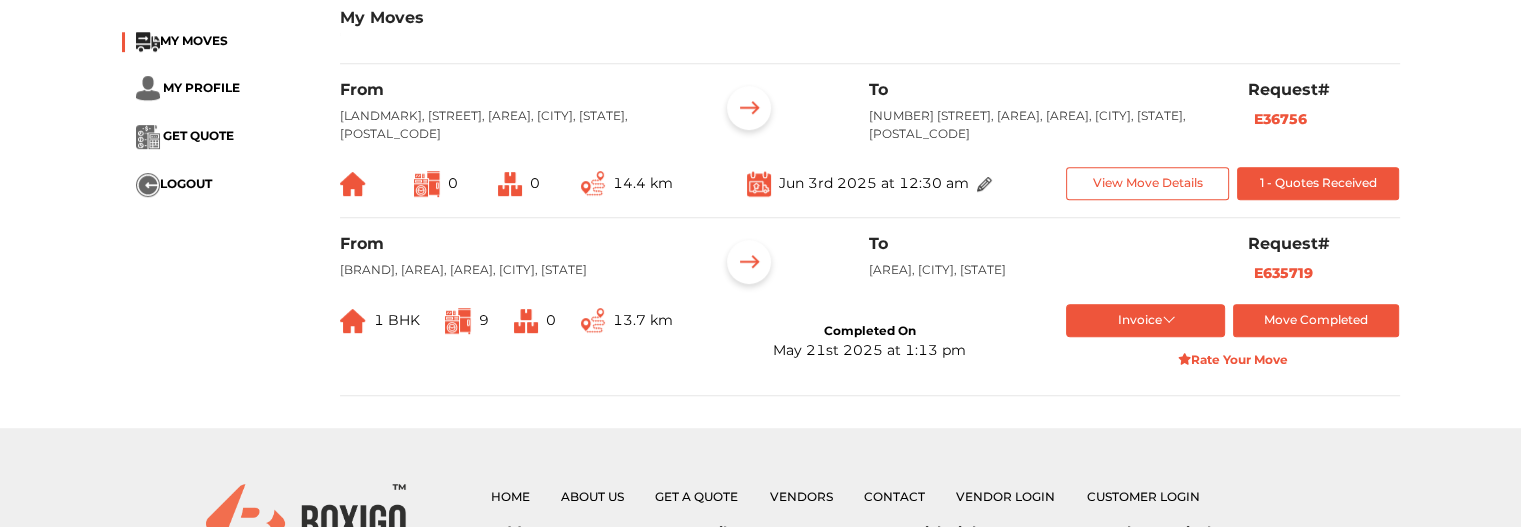 click on "To" at bounding box center (1043, 243) 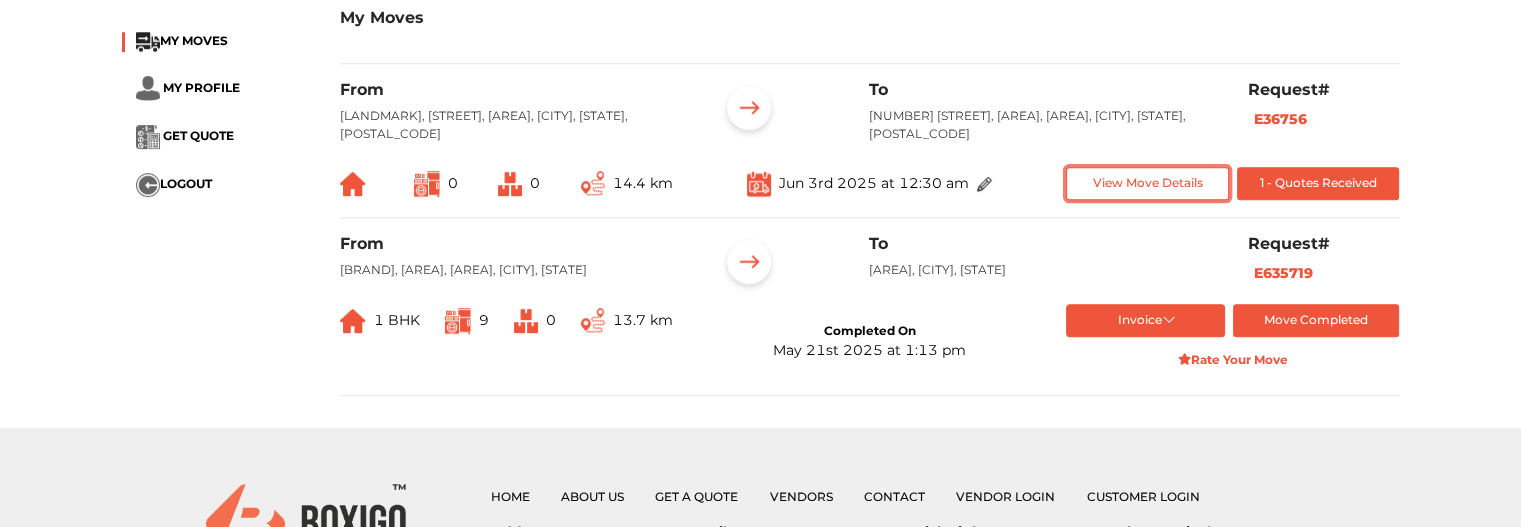 drag, startPoint x: 1186, startPoint y: 250, endPoint x: 1186, endPoint y: 341, distance: 91 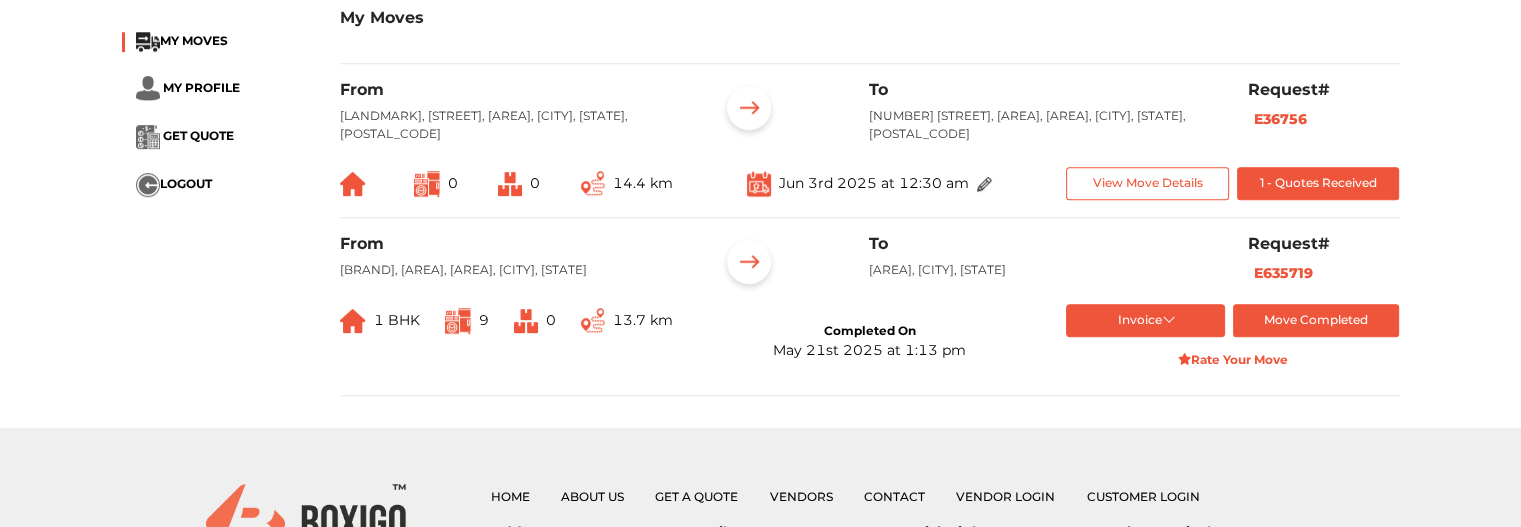 drag, startPoint x: 1235, startPoint y: 251, endPoint x: 1251, endPoint y: 248, distance: 16.27882 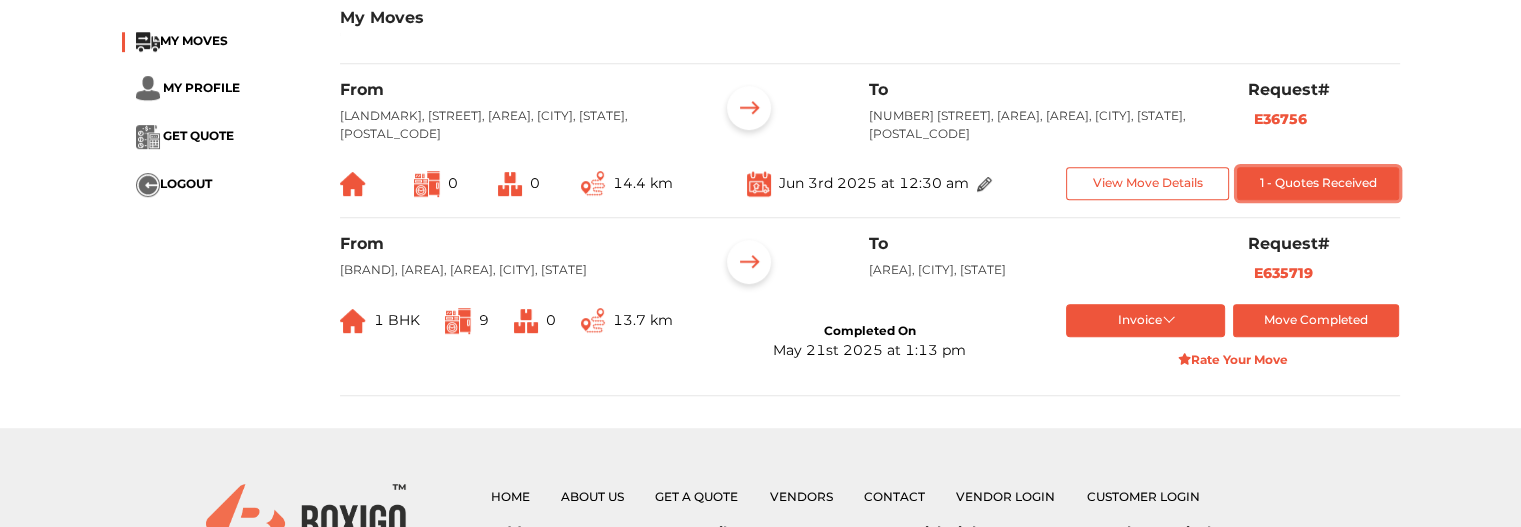 drag, startPoint x: 1256, startPoint y: 248, endPoint x: 1115, endPoint y: 345, distance: 171.14322 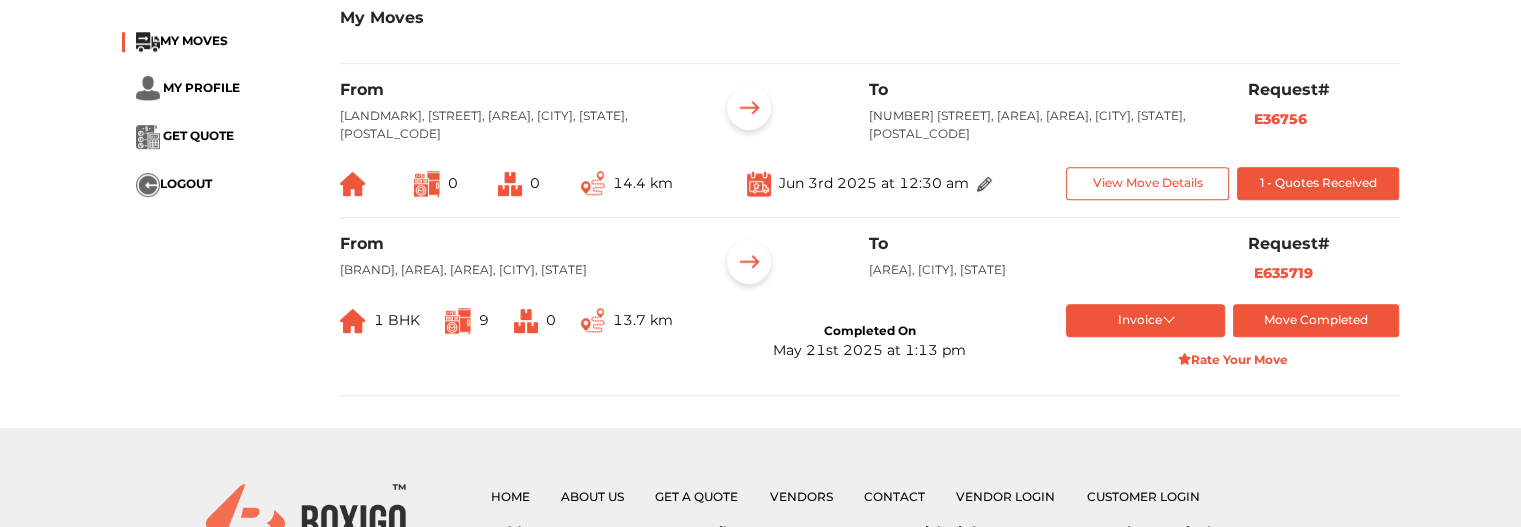 click on "[AREA], [CITY], [STATE]" at bounding box center (1043, 270) 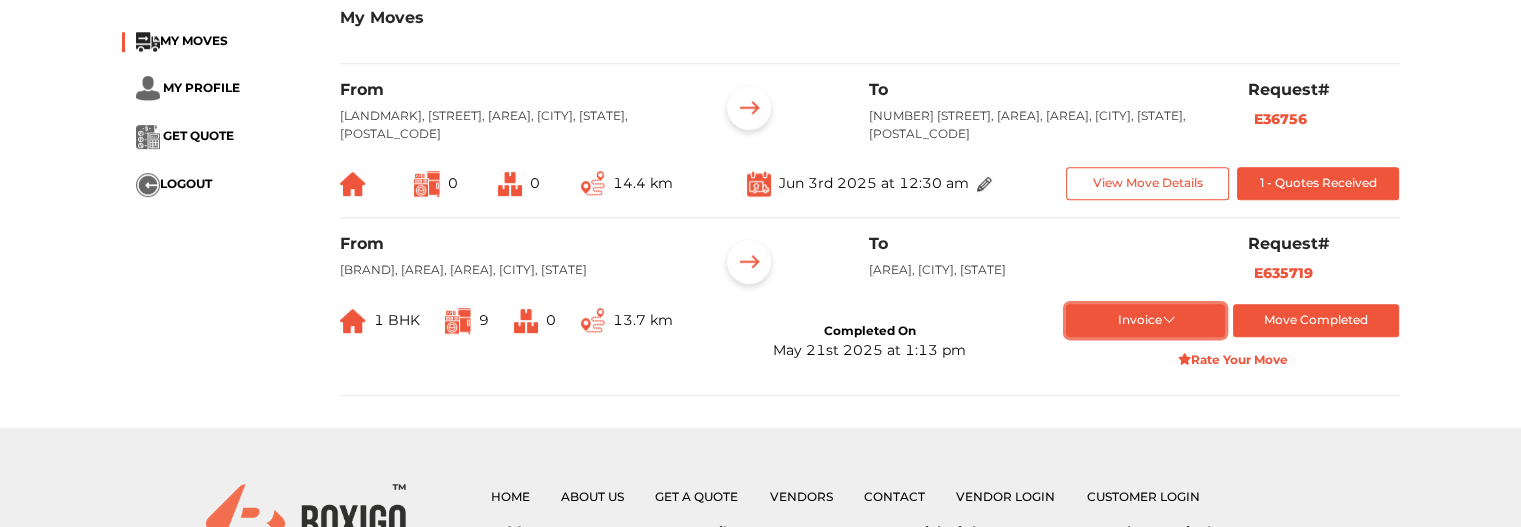 drag, startPoint x: 1128, startPoint y: 376, endPoint x: 1222, endPoint y: 309, distance: 115.43397 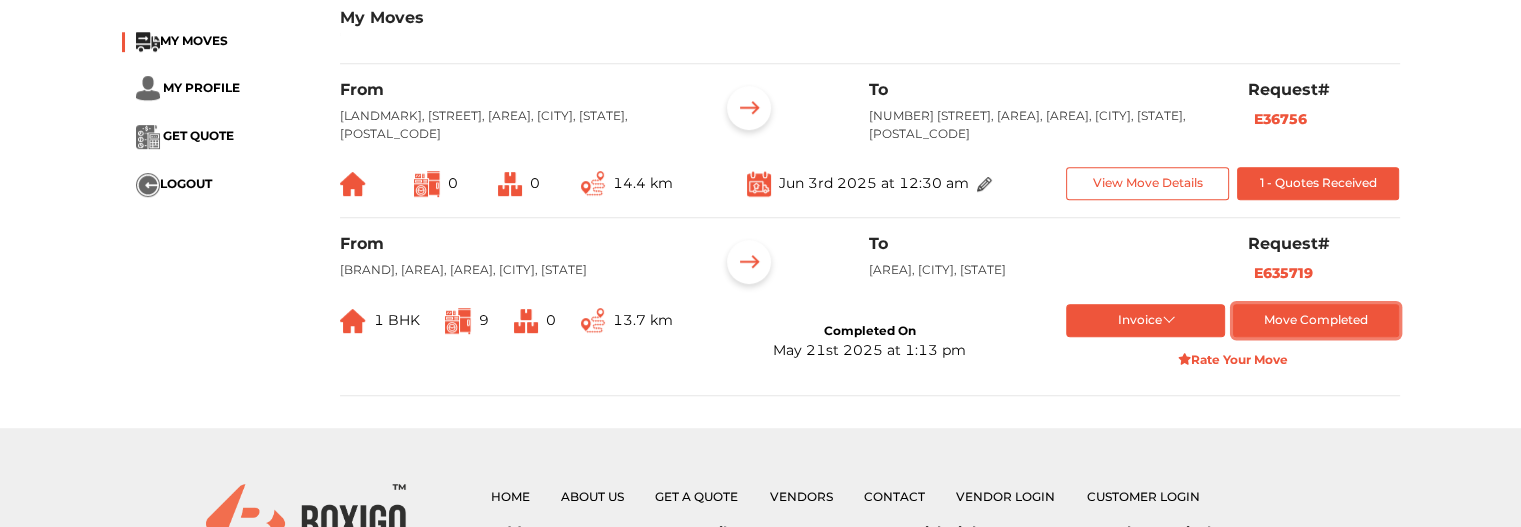 drag, startPoint x: 1314, startPoint y: 382, endPoint x: 1378, endPoint y: 308, distance: 97.8366 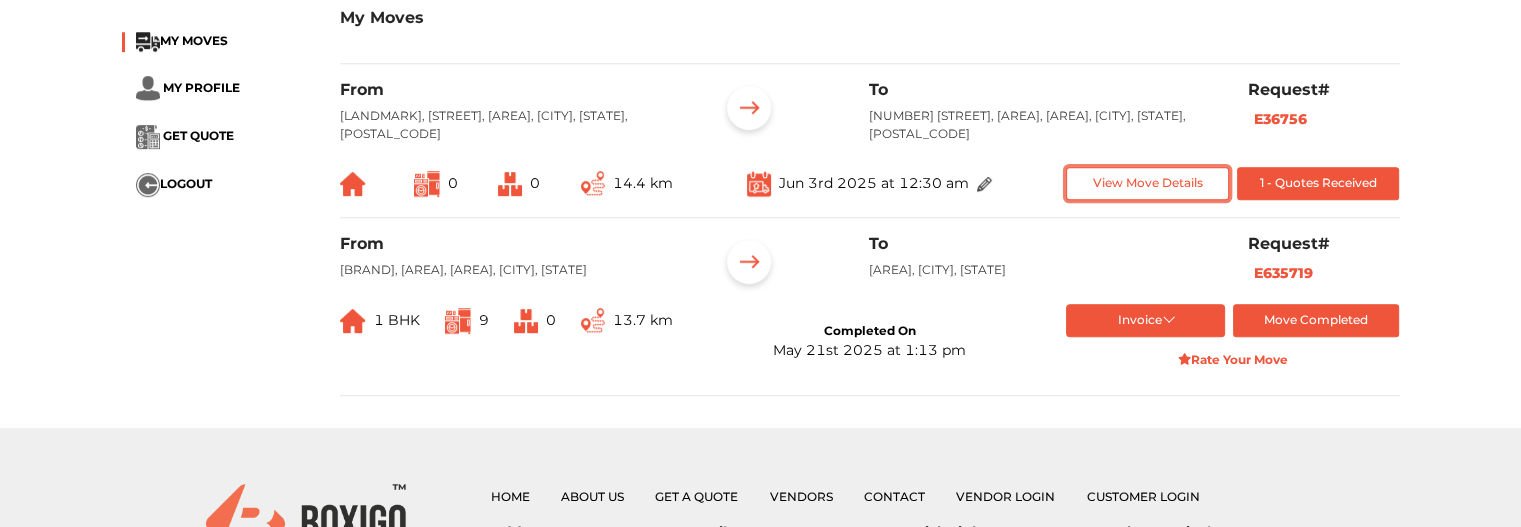 drag, startPoint x: 1178, startPoint y: 232, endPoint x: 1114, endPoint y: 393, distance: 173.25415 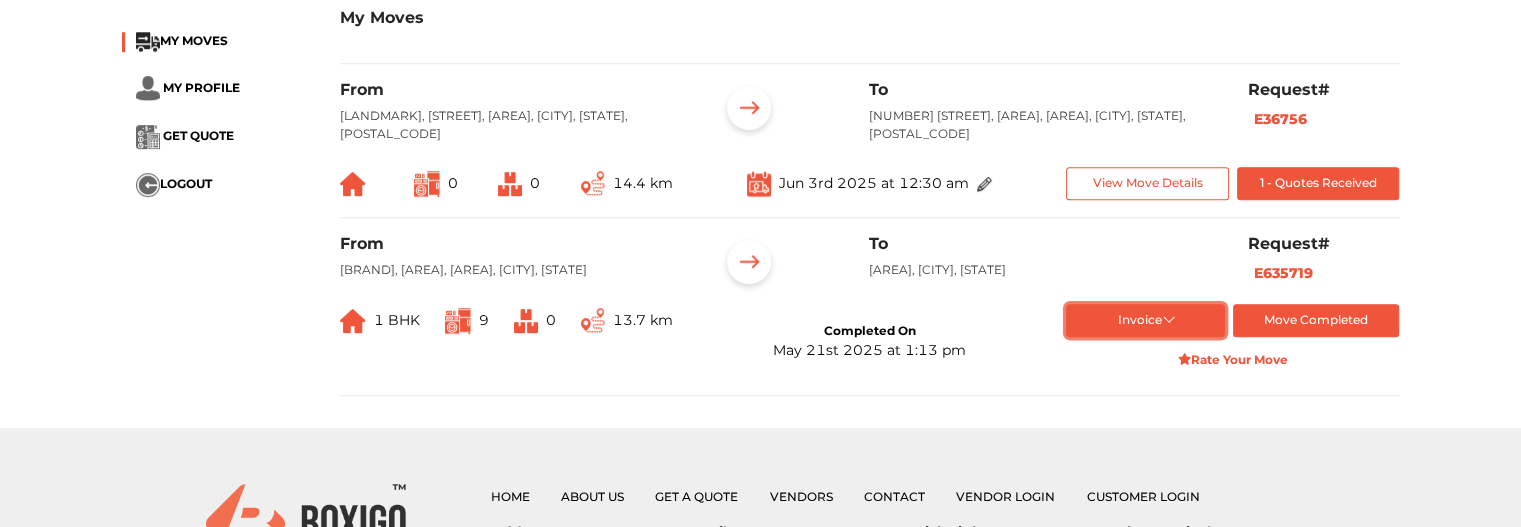 drag, startPoint x: 1108, startPoint y: 402, endPoint x: 896, endPoint y: 407, distance: 212.05896 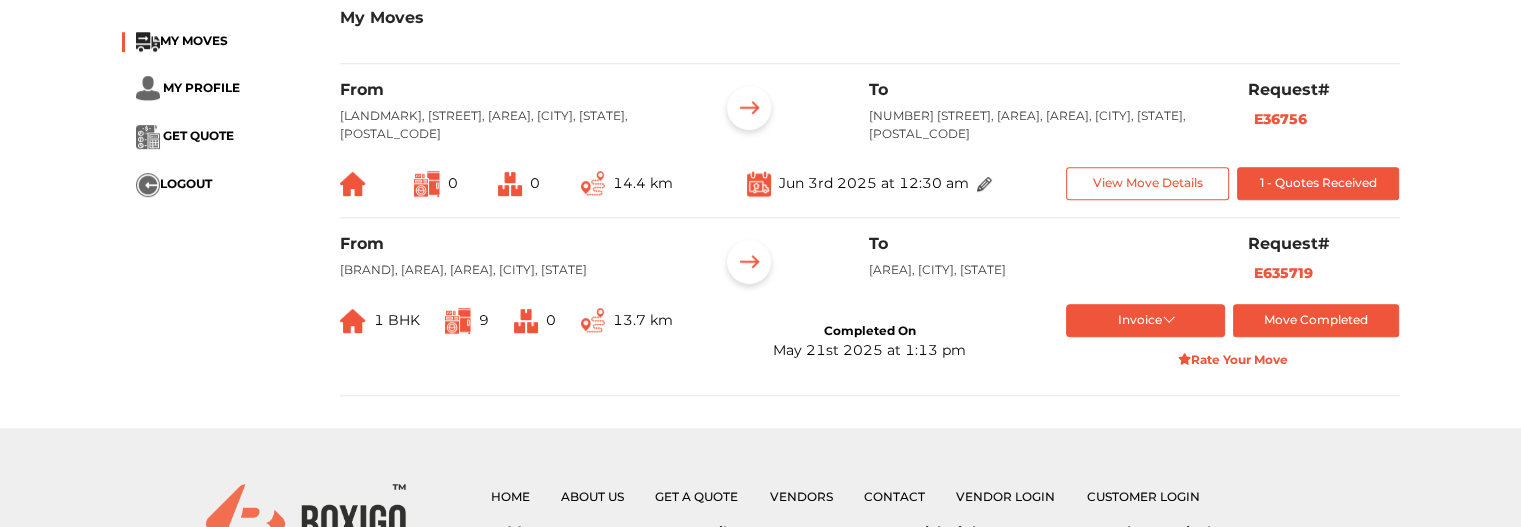 click on "To   [AREA], [CITY], [STATE]" at bounding box center (1043, 265) 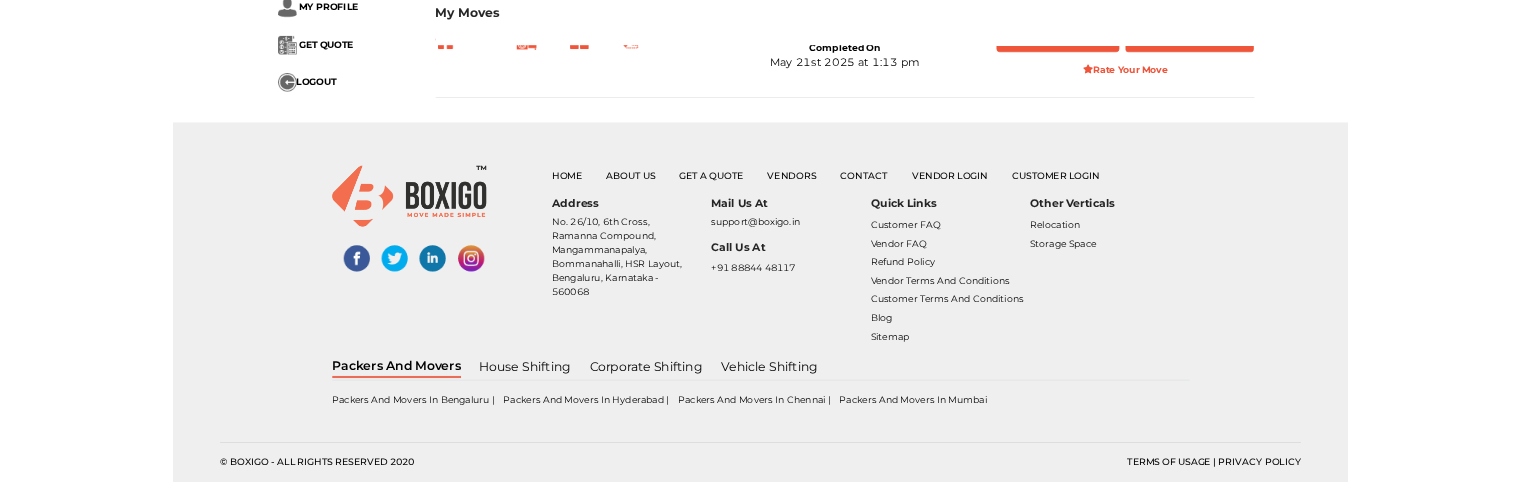 scroll, scrollTop: 1400, scrollLeft: 0, axis: vertical 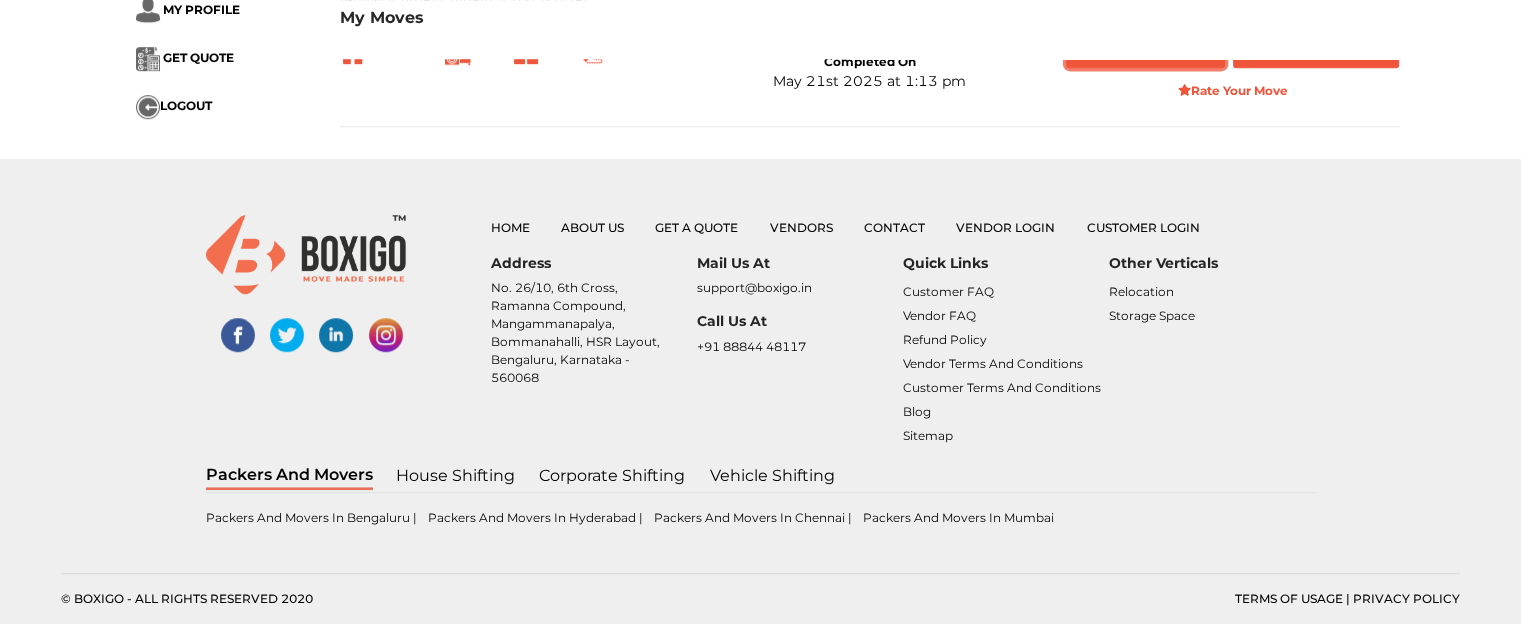 click on "Invoice" at bounding box center (1145, 51) 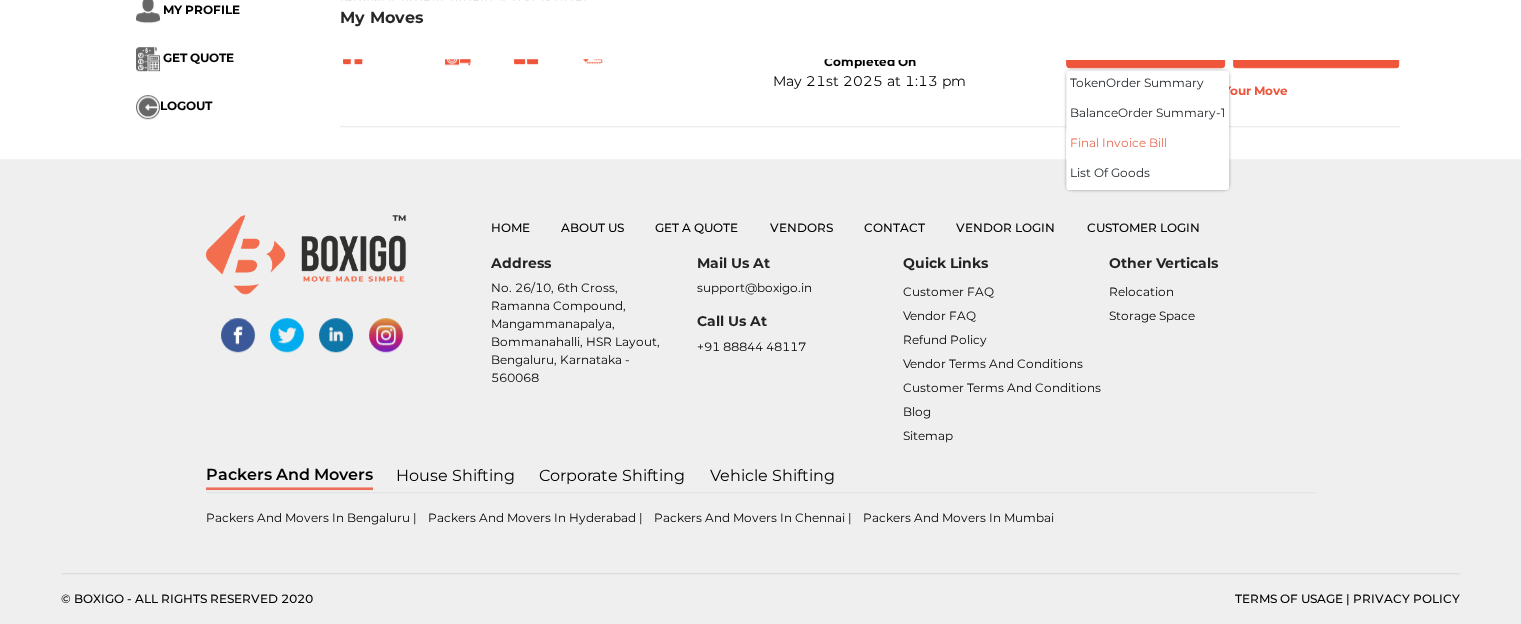 click on "Final Invoice Bill" at bounding box center [1147, 145] 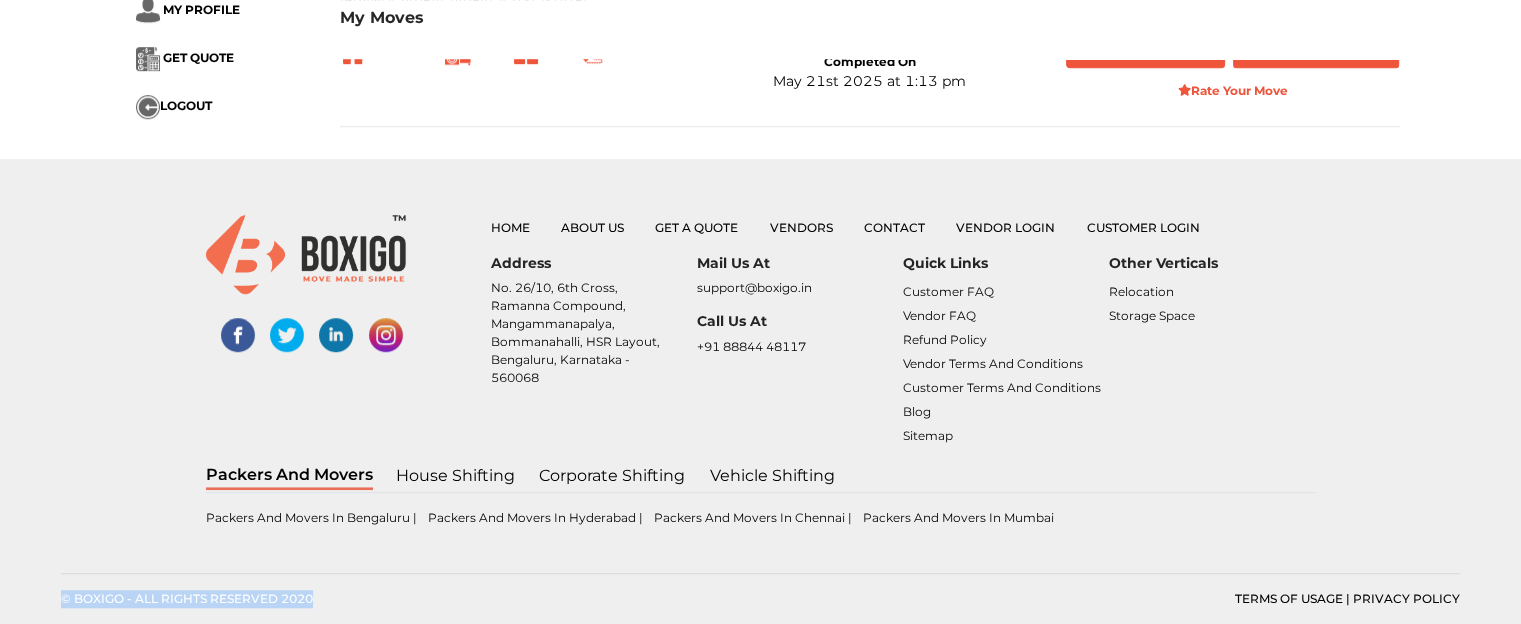 drag, startPoint x: 1204, startPoint y: 622, endPoint x: 1194, endPoint y: 543, distance: 79.630394 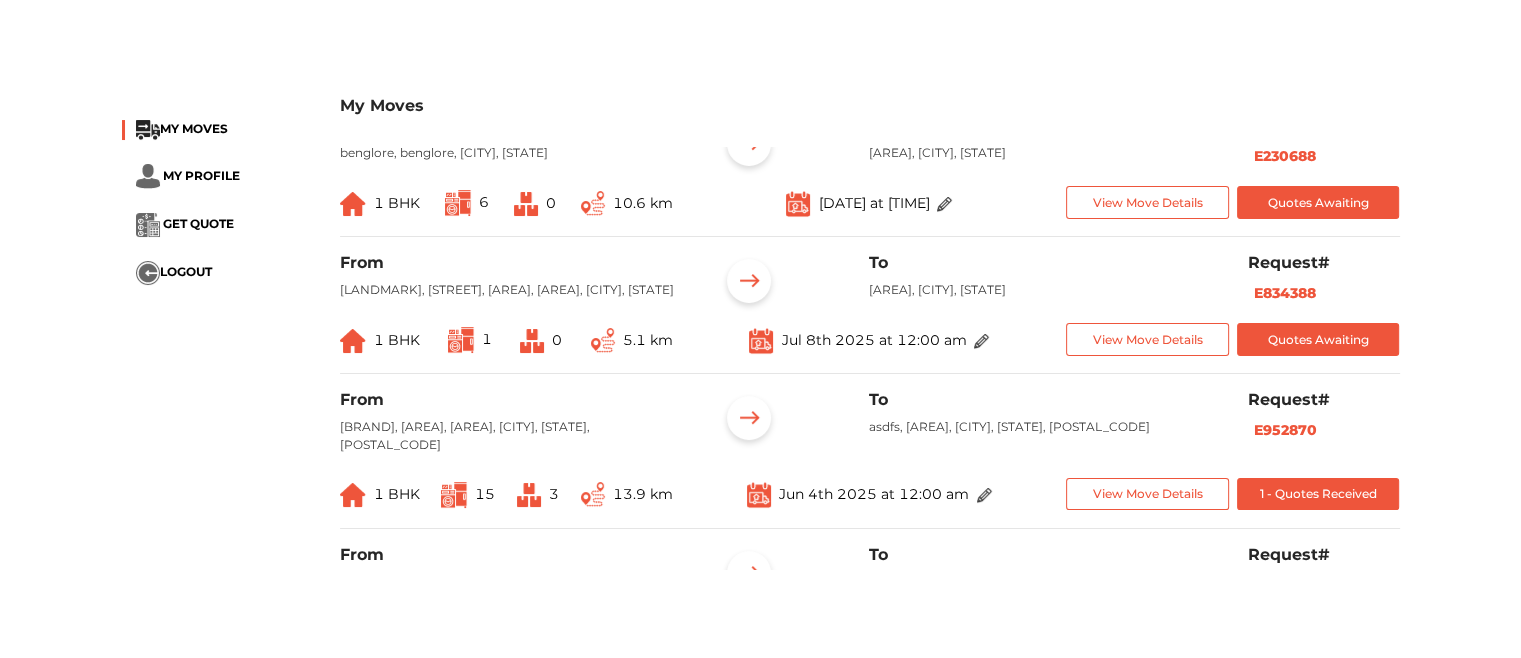 scroll, scrollTop: 0, scrollLeft: 0, axis: both 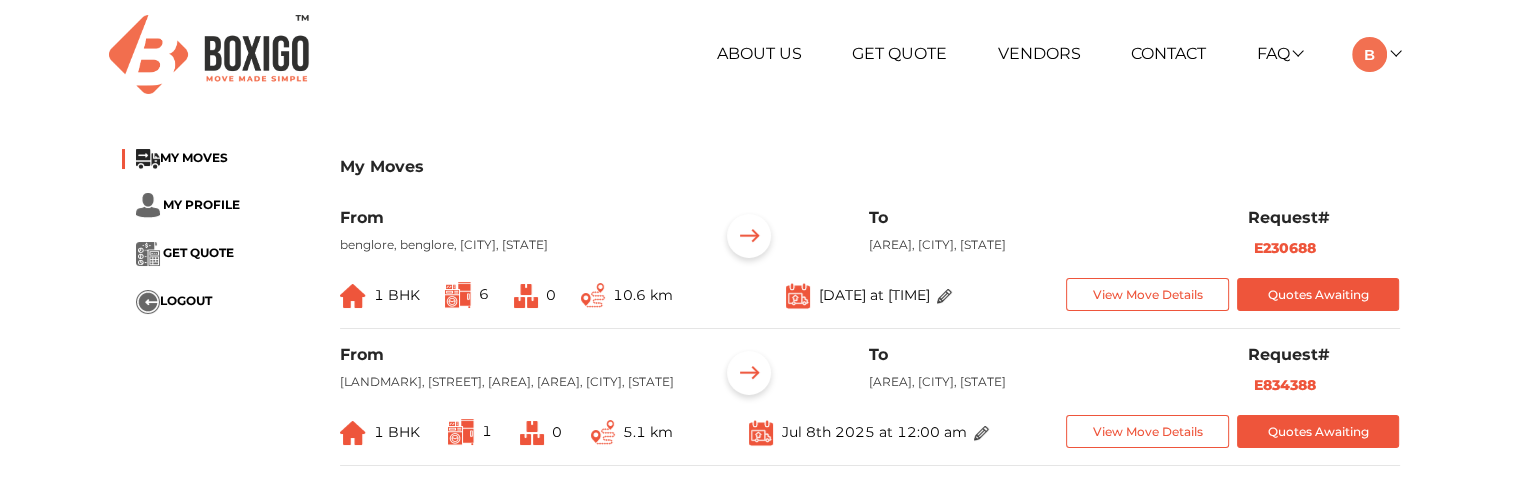 click on "My Moves" at bounding box center (870, 178) 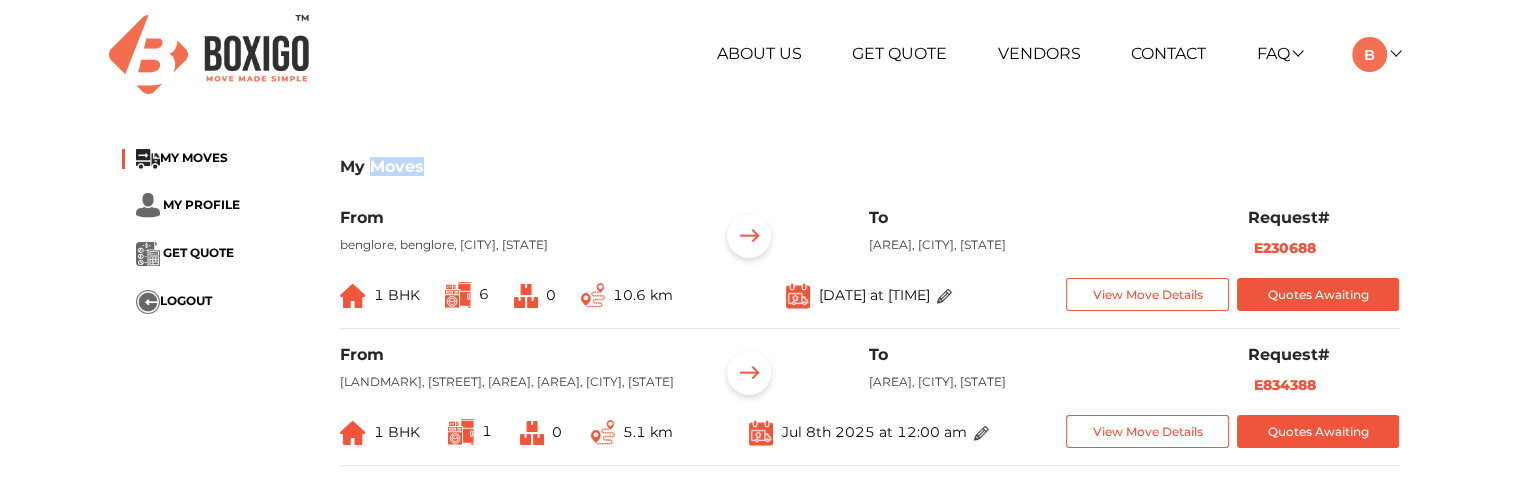 drag, startPoint x: 384, startPoint y: 174, endPoint x: 385, endPoint y: 17, distance: 157.00319 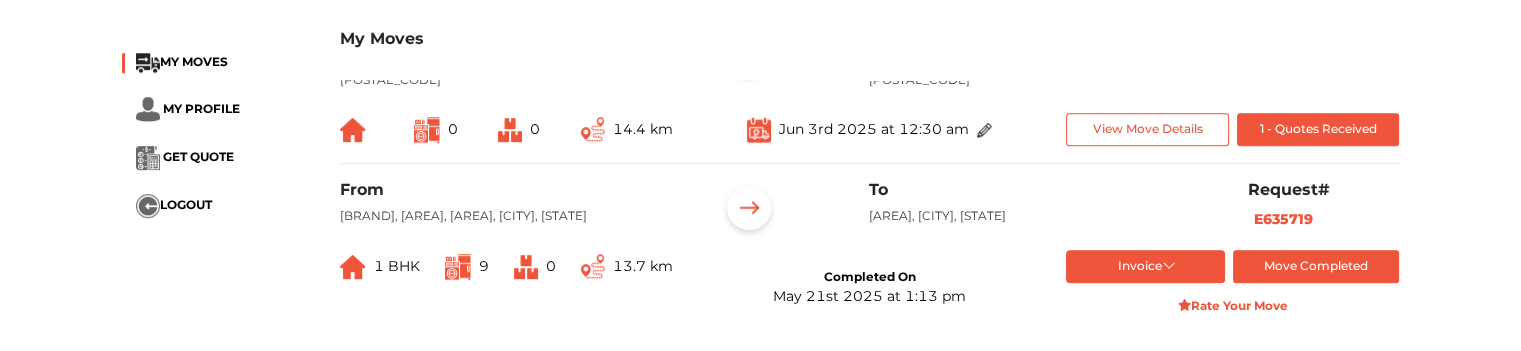 scroll, scrollTop: 1300, scrollLeft: 0, axis: vertical 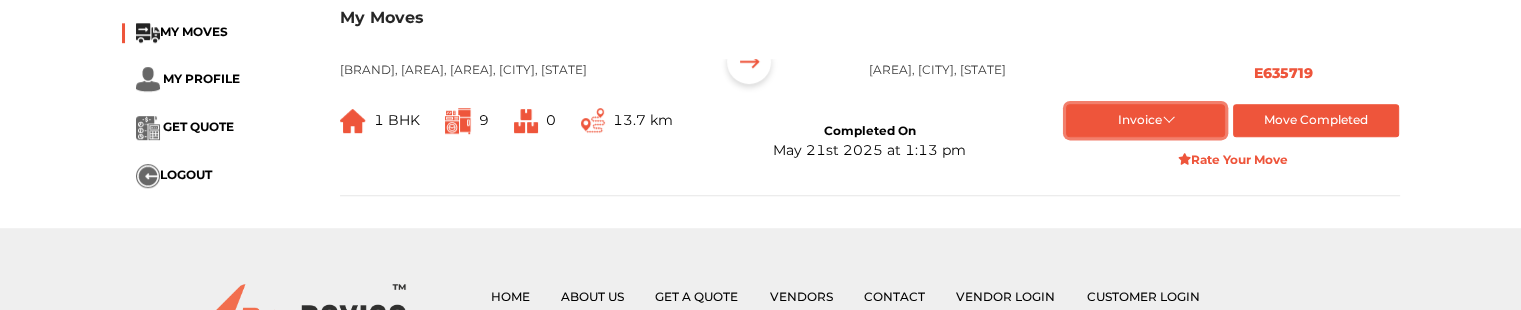click on "Invoice" at bounding box center (1145, 120) 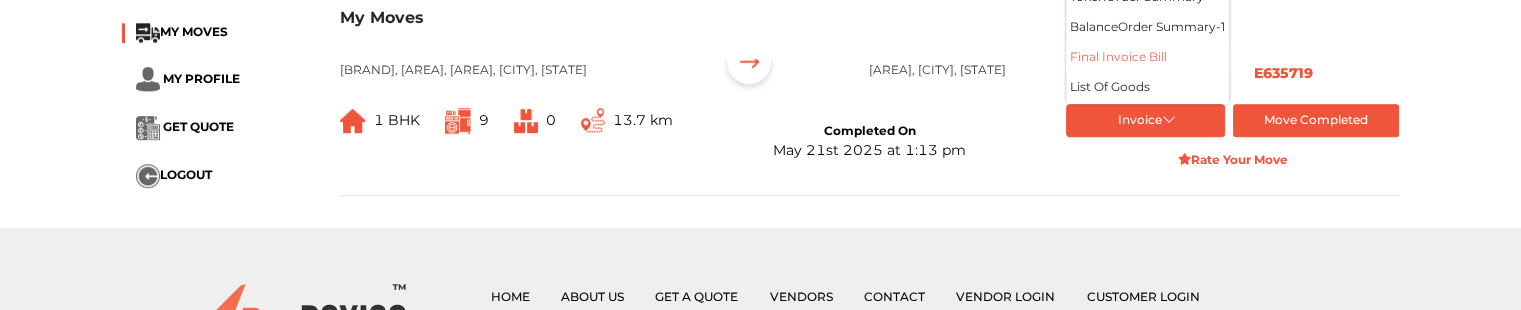 click on "Final Invoice Bill" at bounding box center (1147, 59) 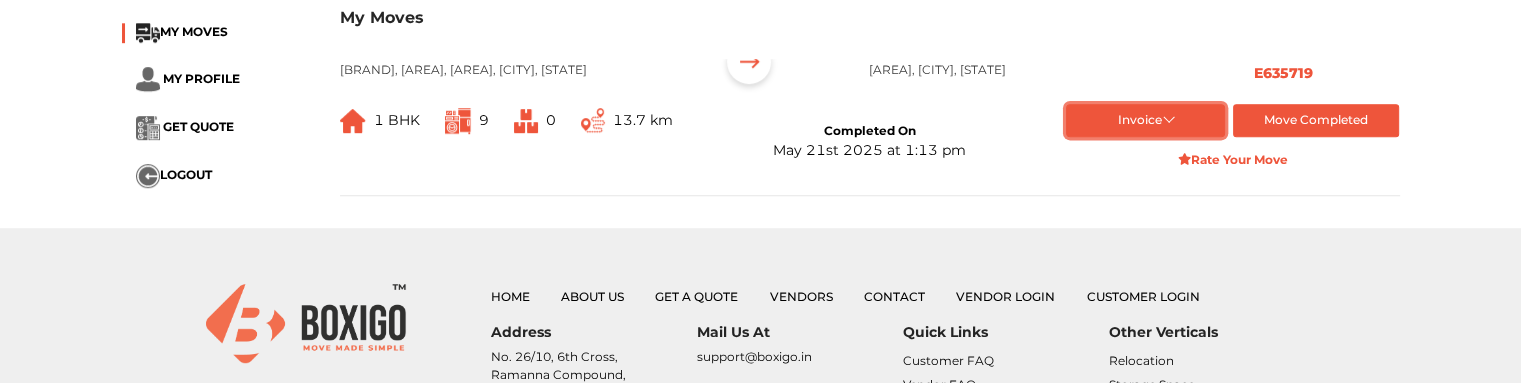 click on "Invoice" at bounding box center [1145, 120] 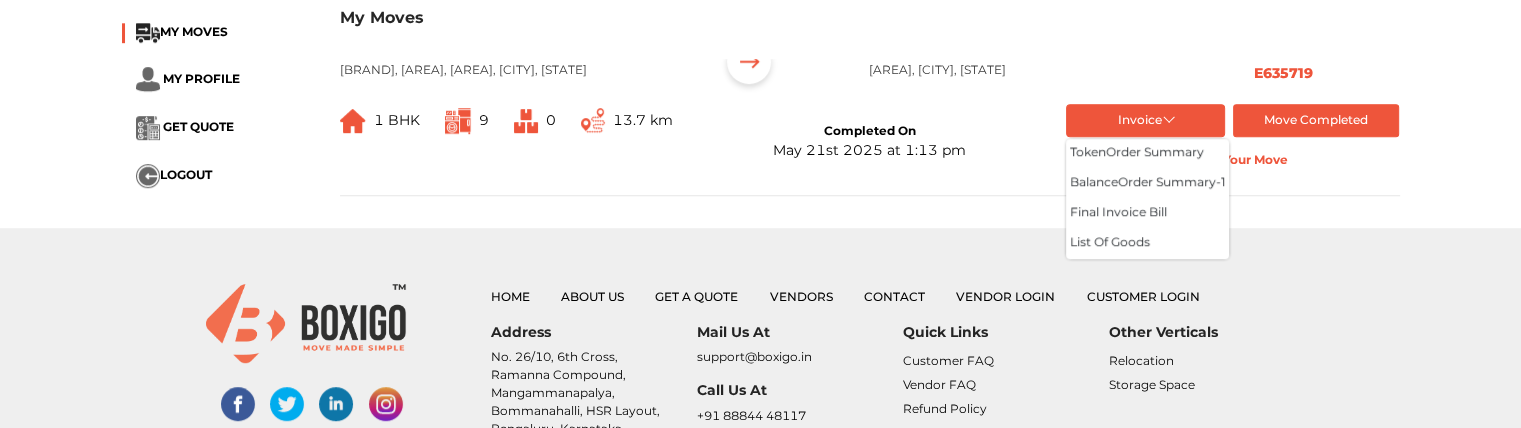 click on "May 21st 2025 at 1:13 pm" at bounding box center (869, 150) 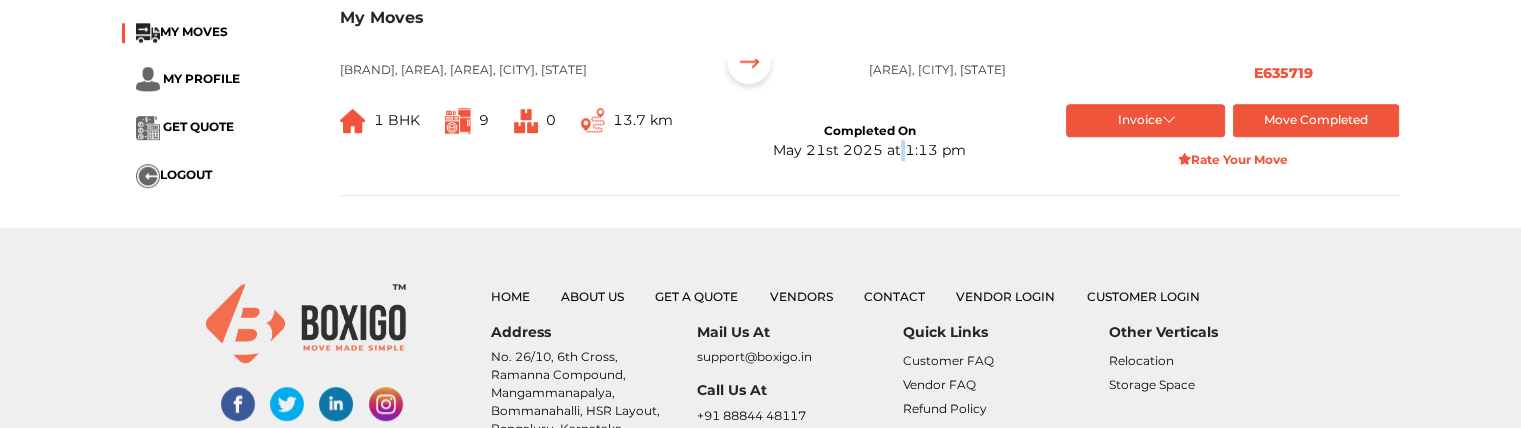 click on "May 21st 2025 at 1:13 pm" at bounding box center [869, 150] 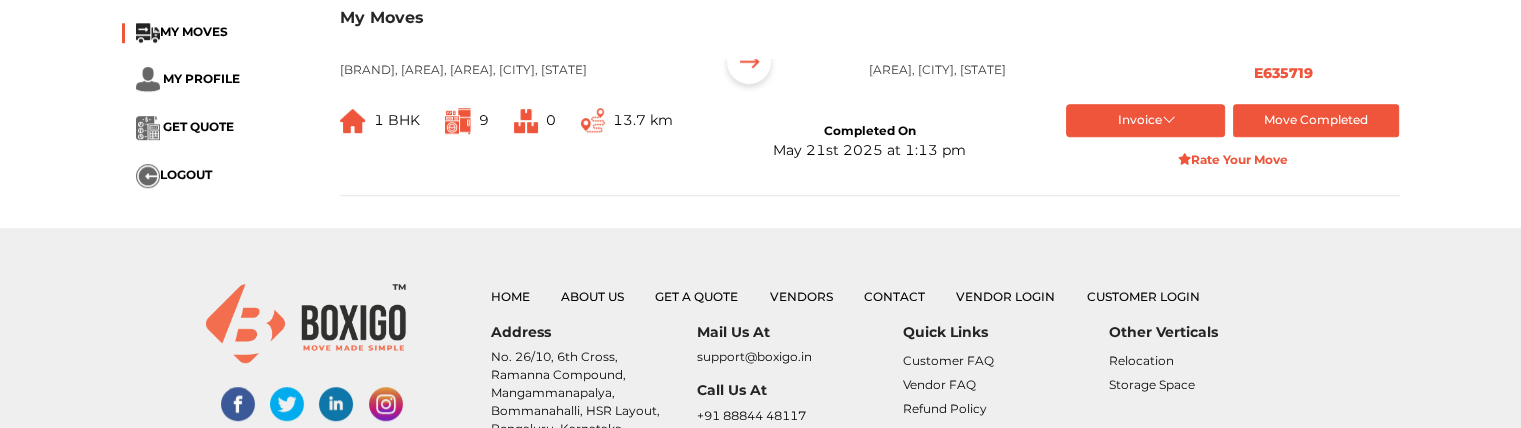click on "From  [BRAND], [AREA], [AREA], [CITY], [STATE] To   [AREA], [CITY], [STATE] Request#  E635719 1 BHK 9 0 13.7 km Completed On [DATE] at [TIME] Invoice token  Order summary balance  Order summary- 1 Final Invoice Bill List of Goods Move Completed  Rate Your Move" at bounding box center (870, 115) 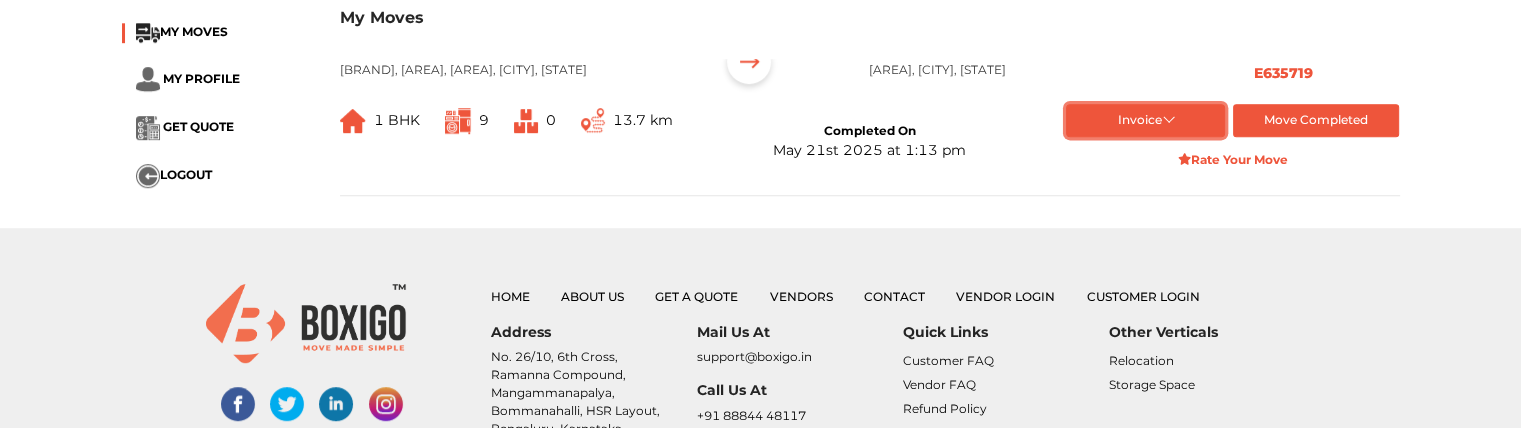 click on "Invoice" at bounding box center [1145, 120] 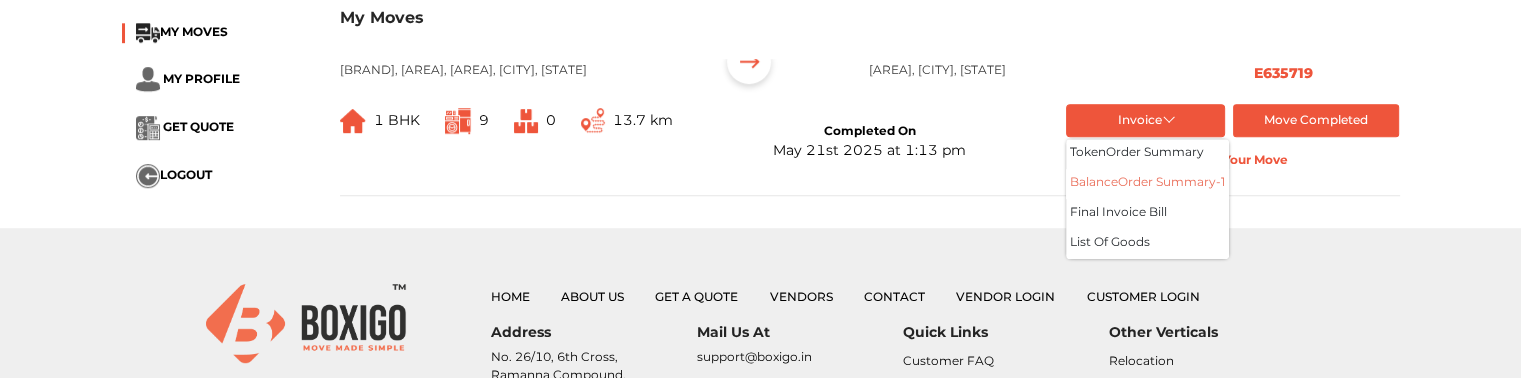 click on "balance  Order summary- 1" at bounding box center (1147, 184) 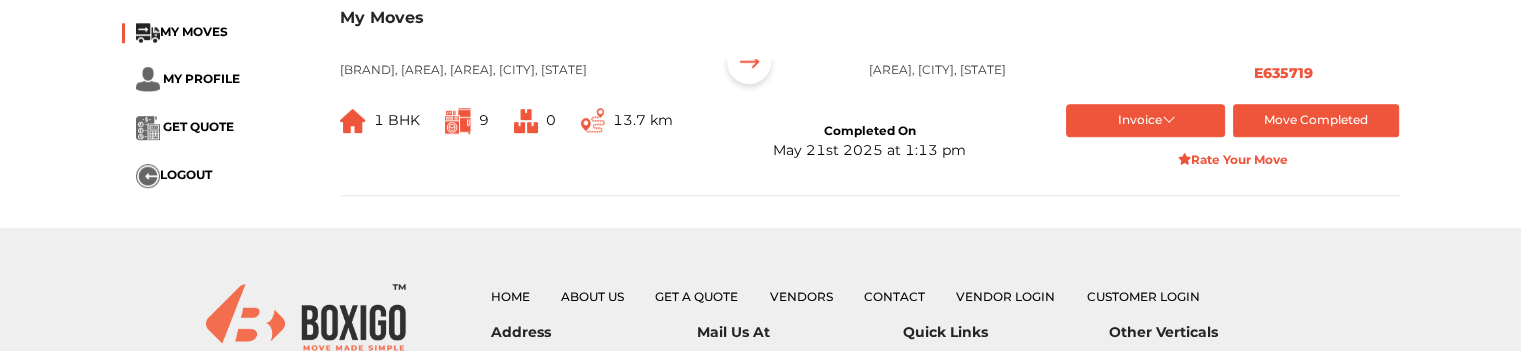 click on "Completed On [DATE] at [TIME]" at bounding box center [869, 142] 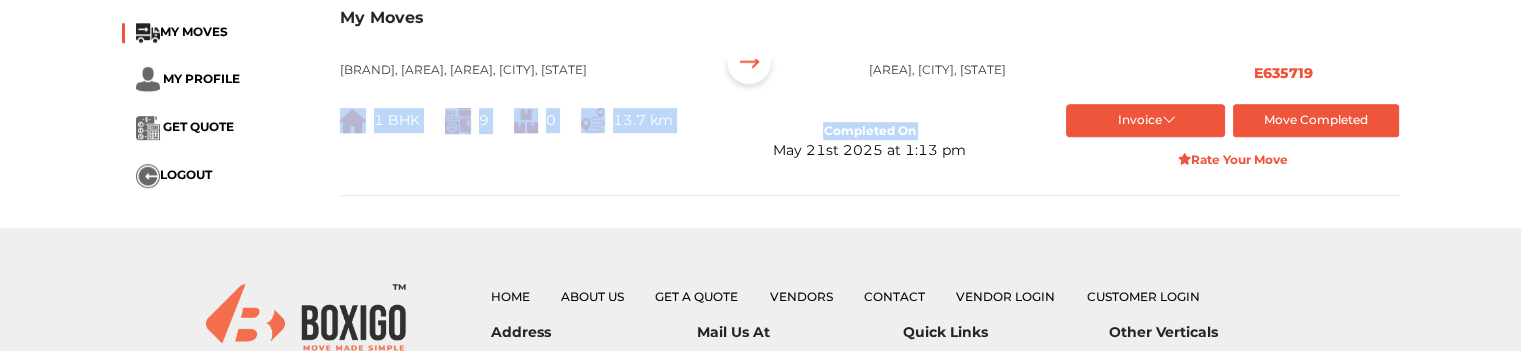 drag, startPoint x: 1027, startPoint y: 218, endPoint x: 943, endPoint y: 186, distance: 89.88882 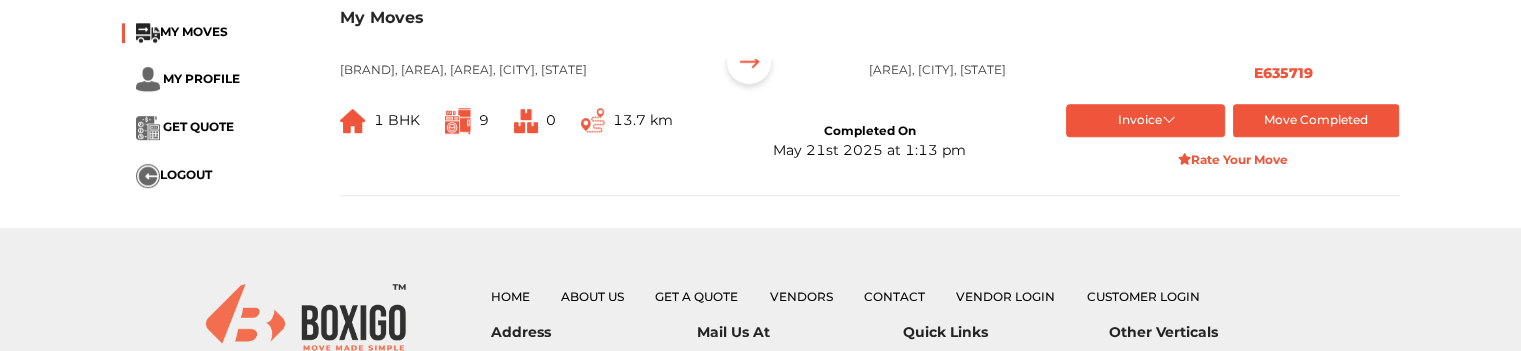 click on "Completed On [DATE] at [TIME]" at bounding box center [869, 142] 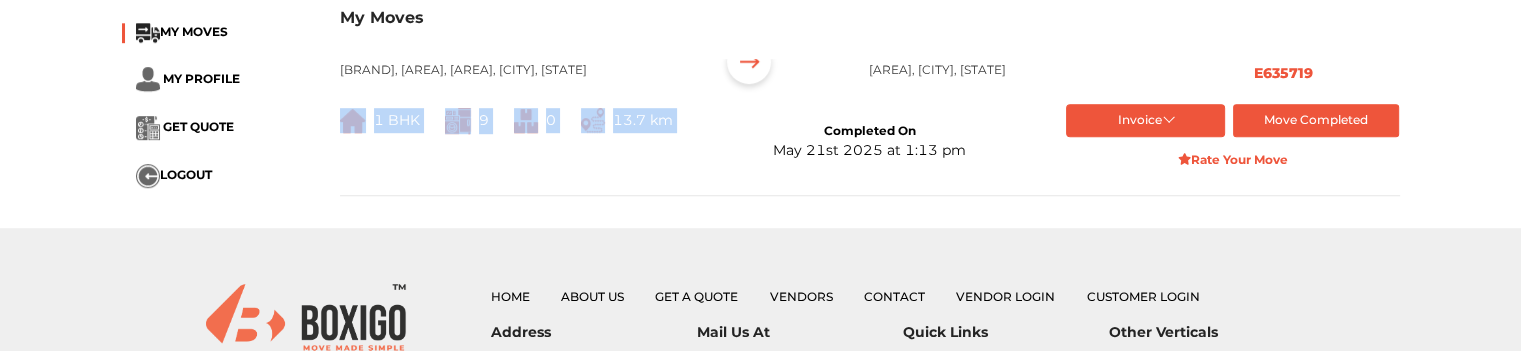 drag, startPoint x: 813, startPoint y: 200, endPoint x: 972, endPoint y: 231, distance: 161.99382 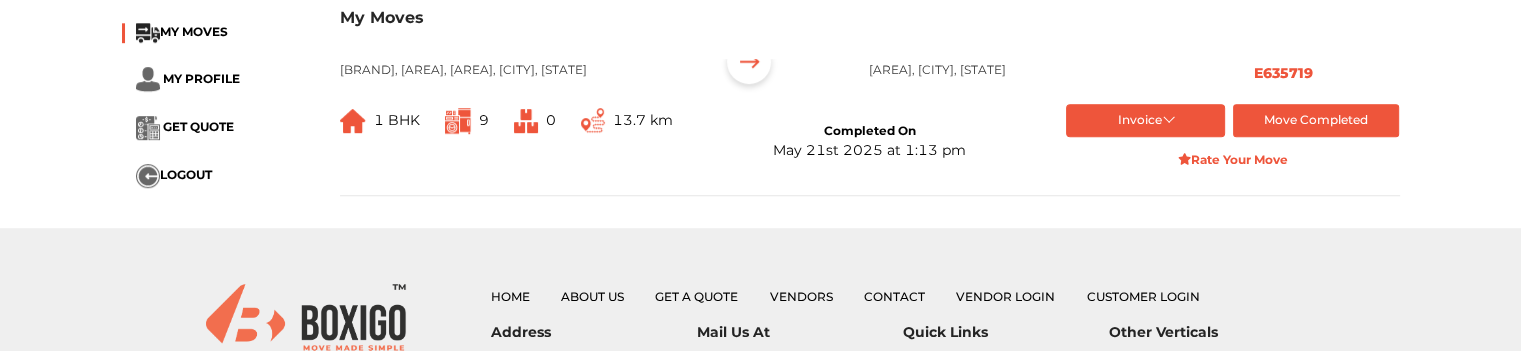 click on "Completed On [DATE] at [TIME]" at bounding box center (869, 142) 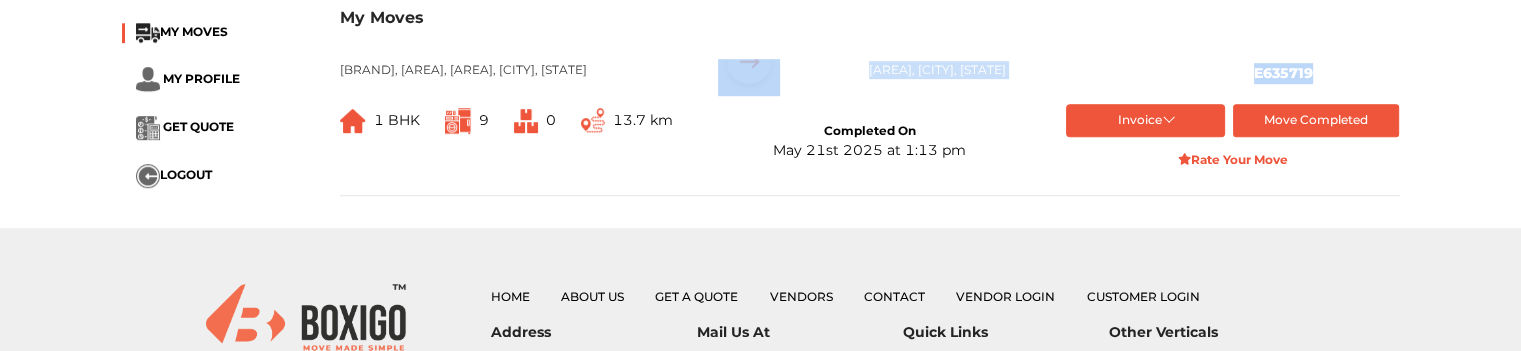 drag, startPoint x: 972, startPoint y: 231, endPoint x: 735, endPoint y: 157, distance: 248.28412 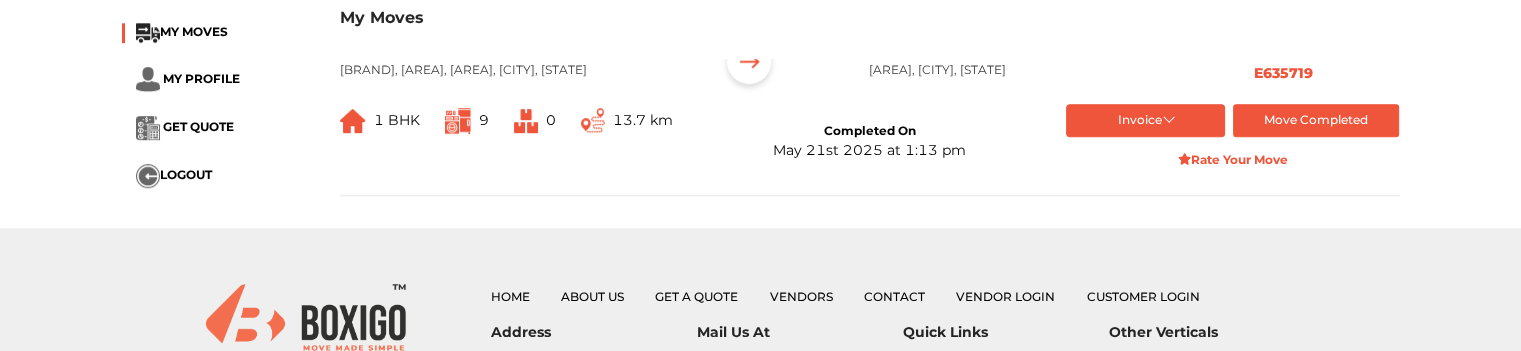scroll, scrollTop: 1200, scrollLeft: 0, axis: vertical 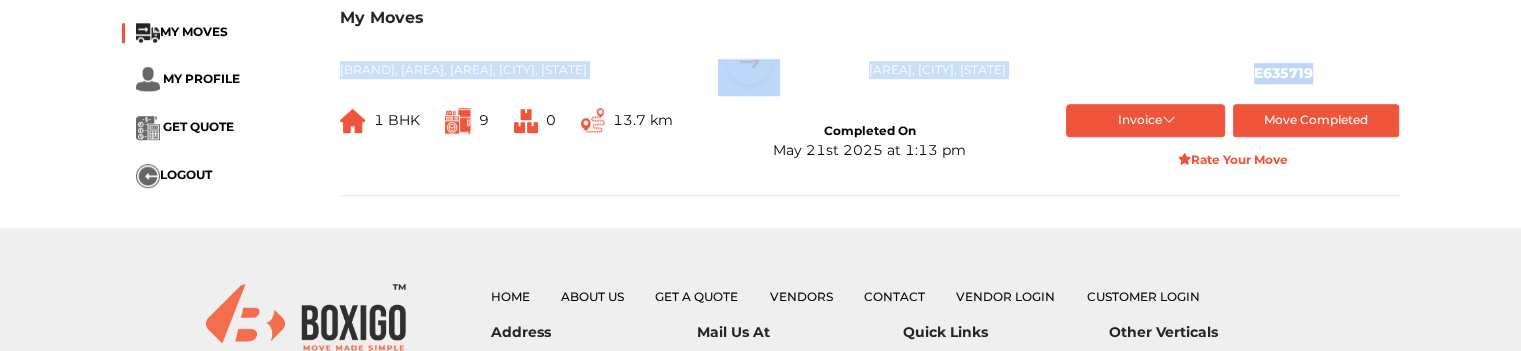 drag, startPoint x: 336, startPoint y: 190, endPoint x: 1440, endPoint y: 233, distance: 1104.837 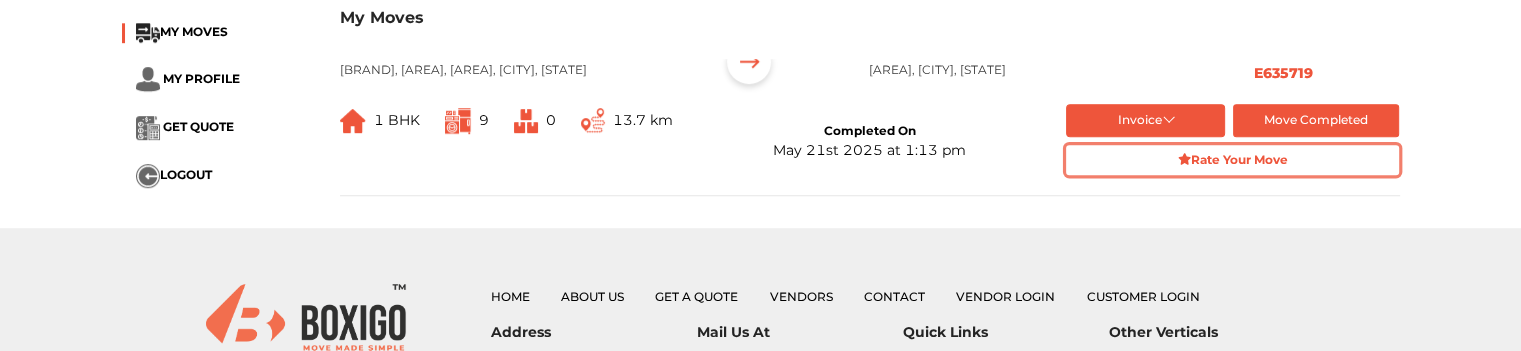 drag, startPoint x: 1238, startPoint y: 241, endPoint x: 1258, endPoint y: 291, distance: 53.851646 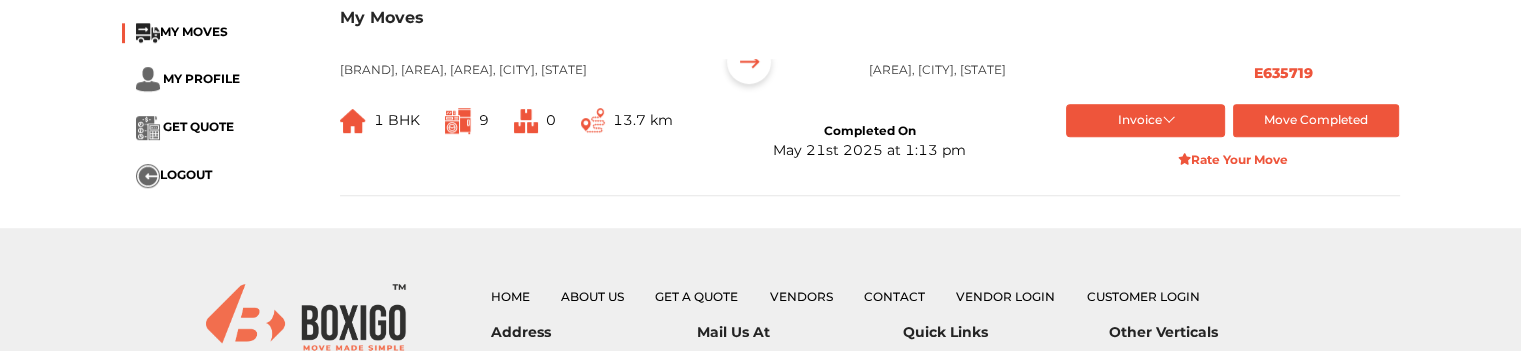 click on "From  [BRAND], [AREA], [AREA], [CITY], [STATE] To   [AREA], [CITY], [STATE] Request#  E635719 1 BHK 9 0 13.7 km Completed On [DATE] at [TIME] Invoice token  Order summary balance  Order summary- 1 Final Invoice Bill List of Goods Move Completed  Rate Your Move" at bounding box center (870, 115) 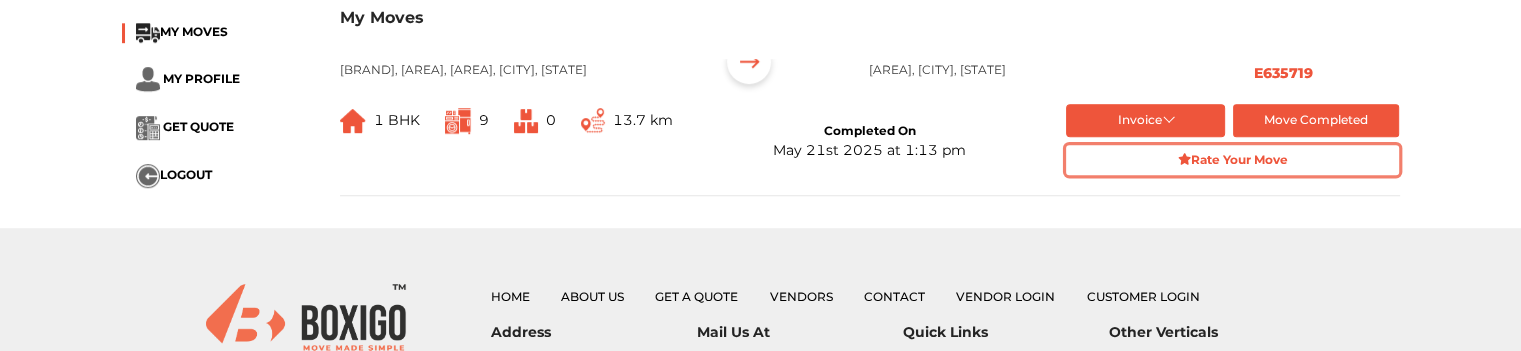 drag, startPoint x: 1233, startPoint y: 245, endPoint x: 1248, endPoint y: 292, distance: 49.335587 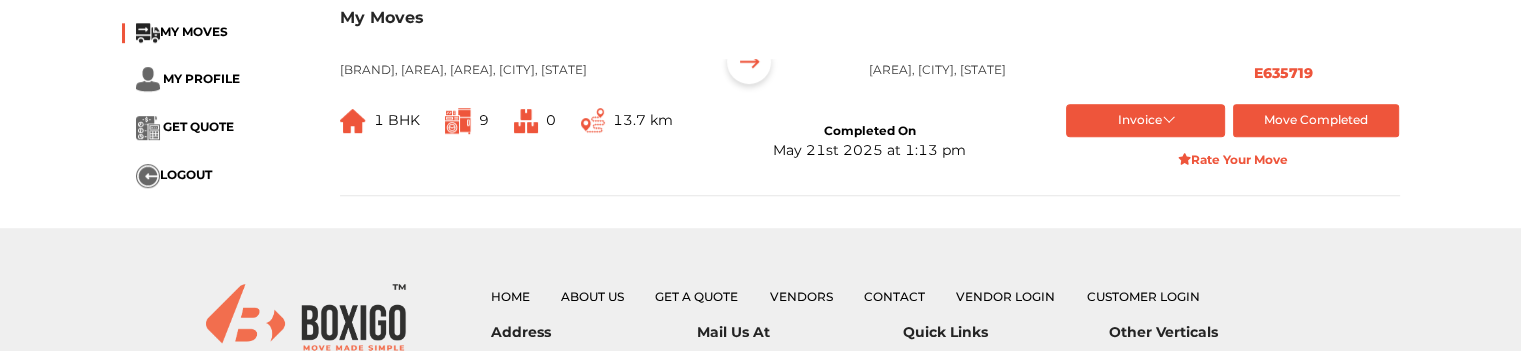 click on "Completed On" at bounding box center [869, 131] 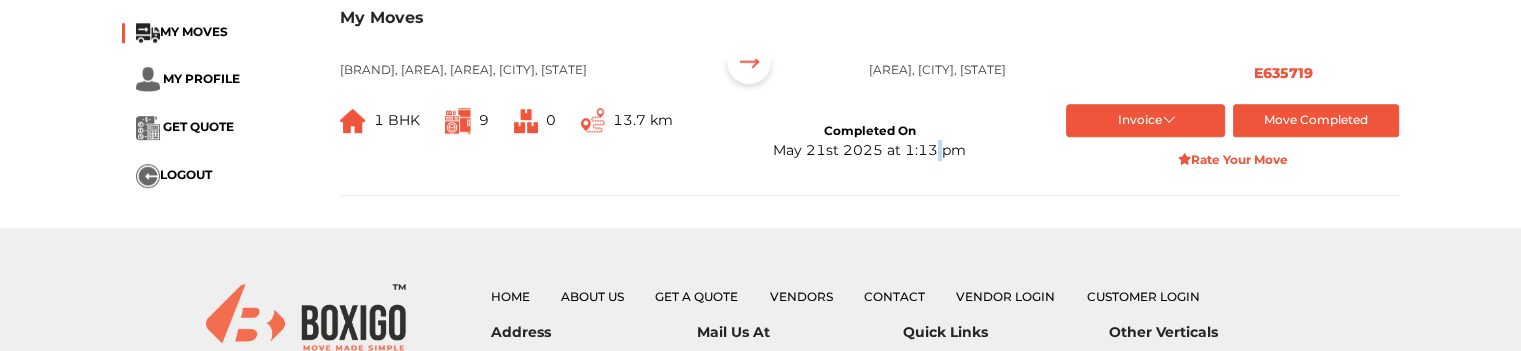 click on "Completed On [DATE] at [TIME]" at bounding box center (869, 142) 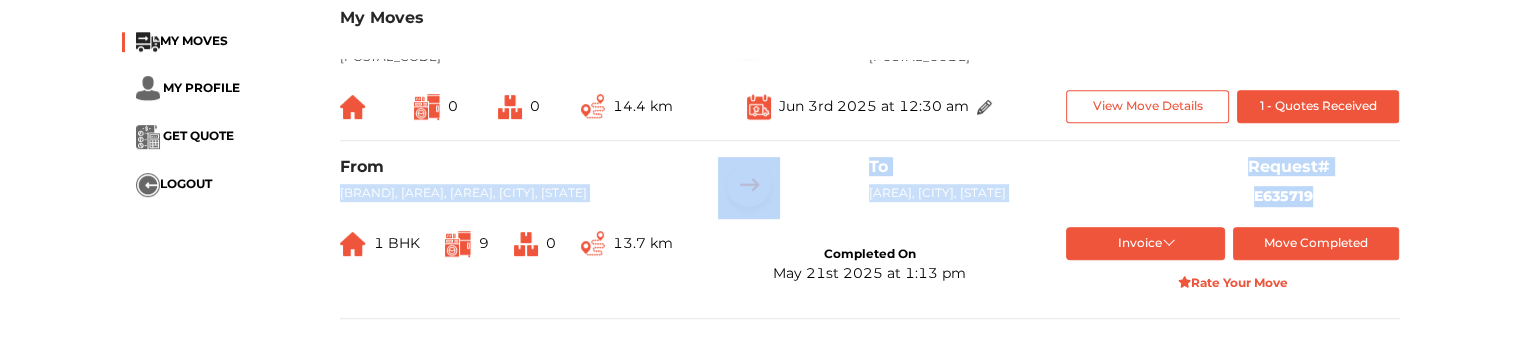 scroll, scrollTop: 1200, scrollLeft: 0, axis: vertical 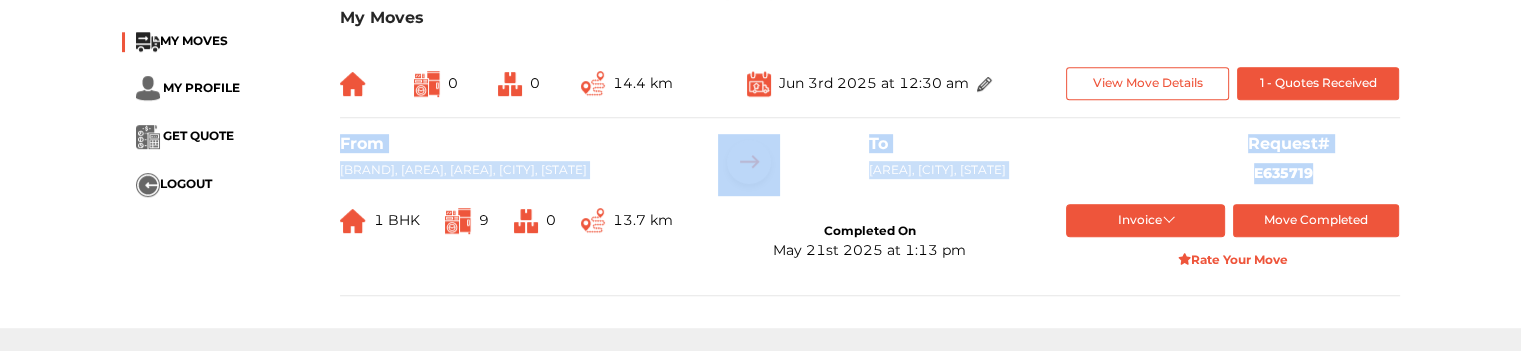 drag, startPoint x: 931, startPoint y: 237, endPoint x: 349, endPoint y: 190, distance: 583.89465 